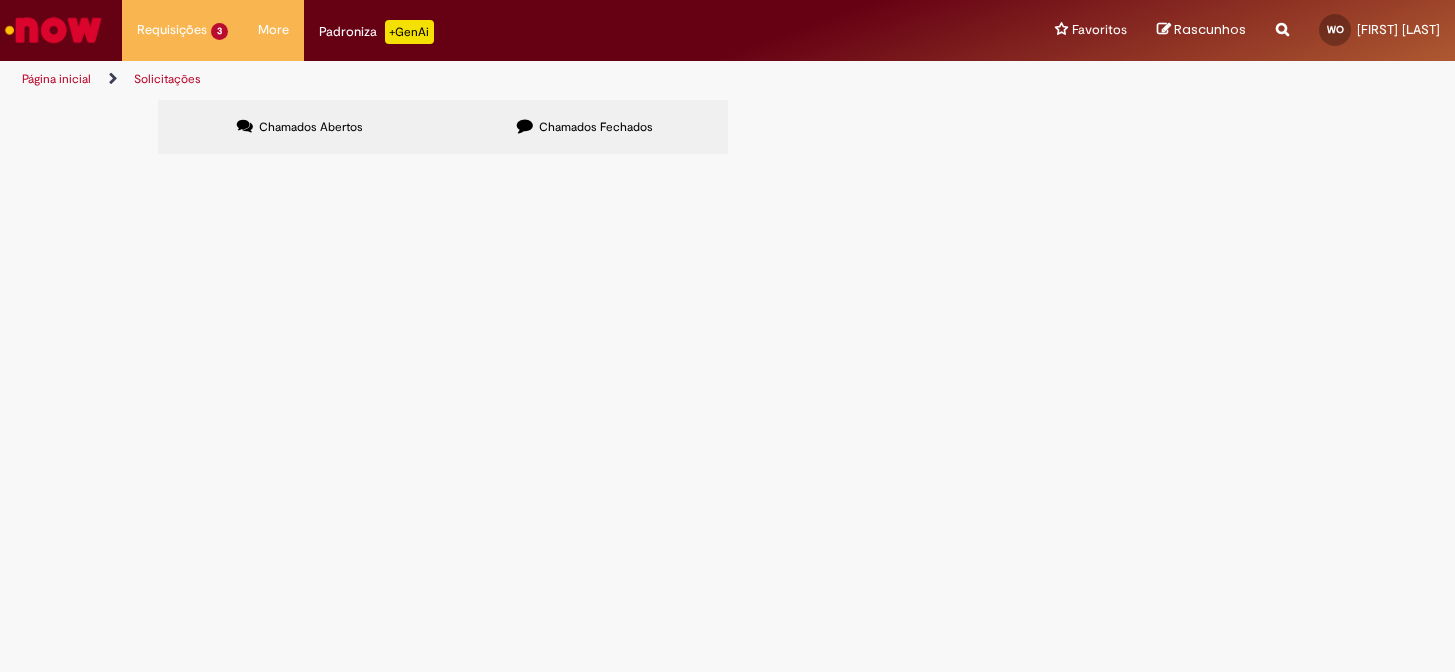 scroll, scrollTop: 0, scrollLeft: 0, axis: both 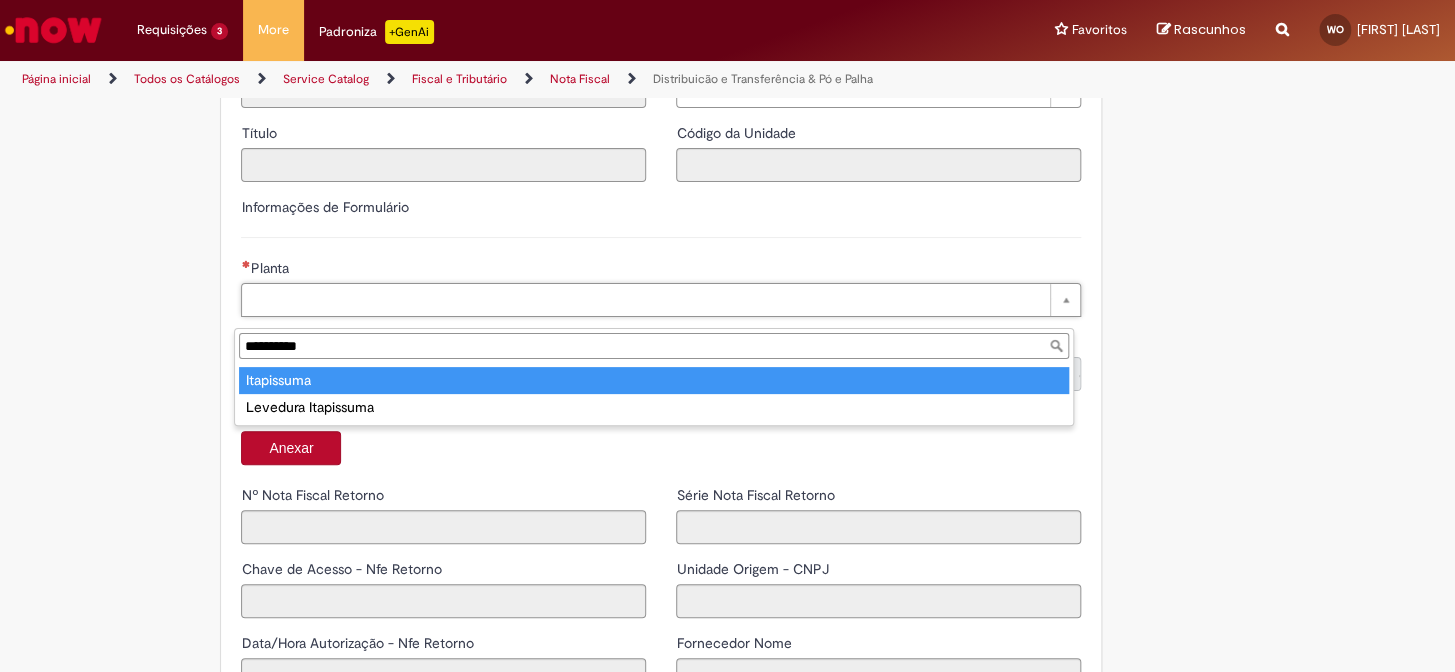 type on "**********" 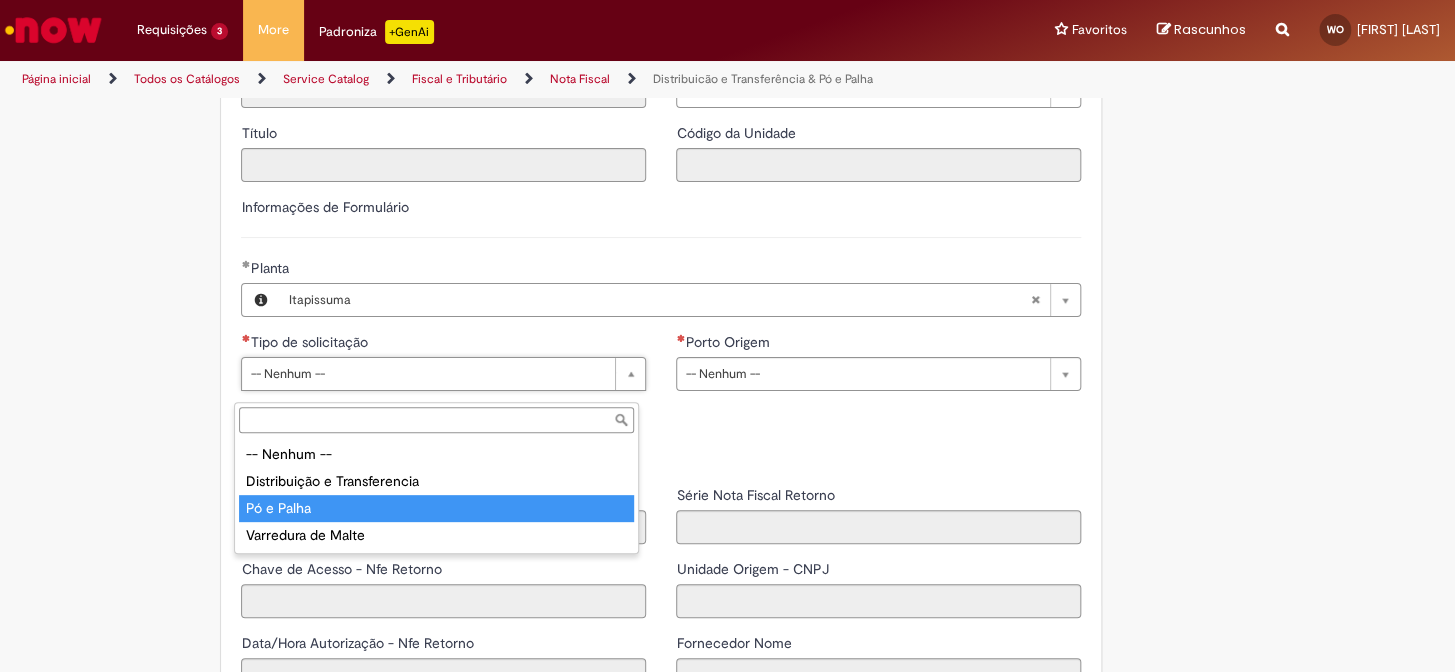 type on "**********" 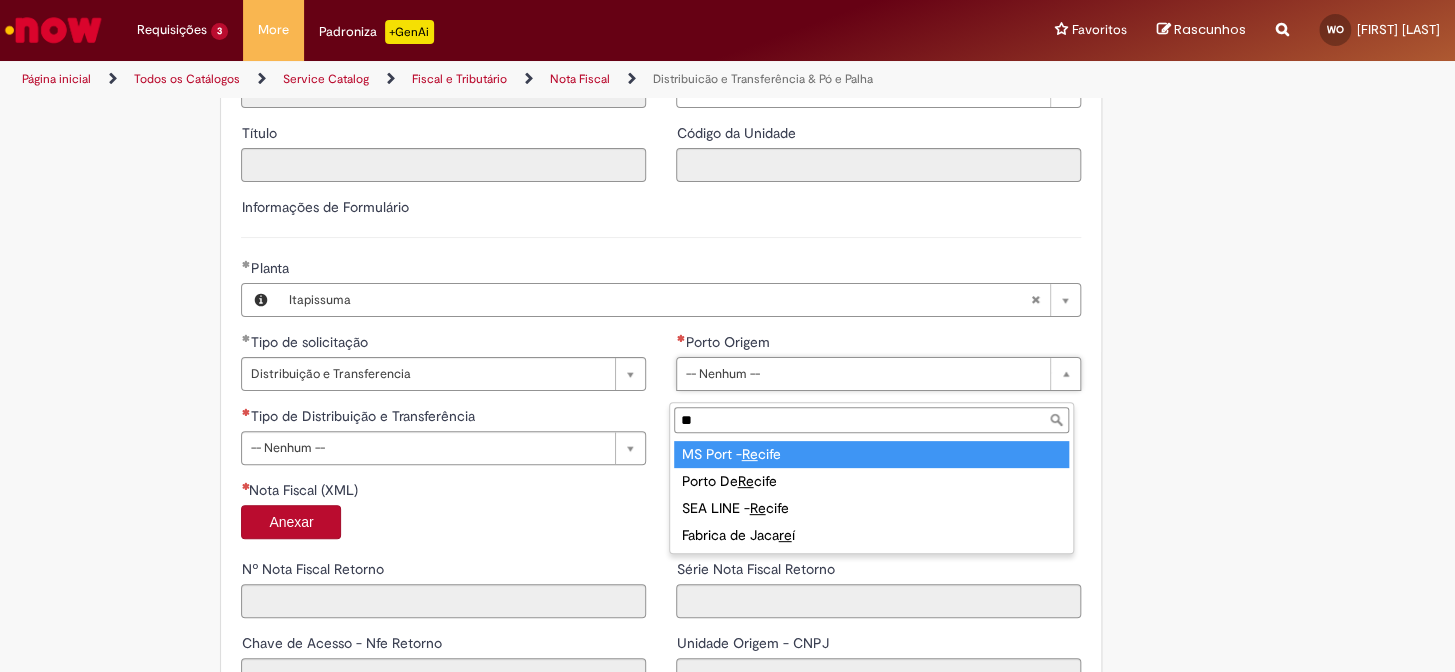 type on "**" 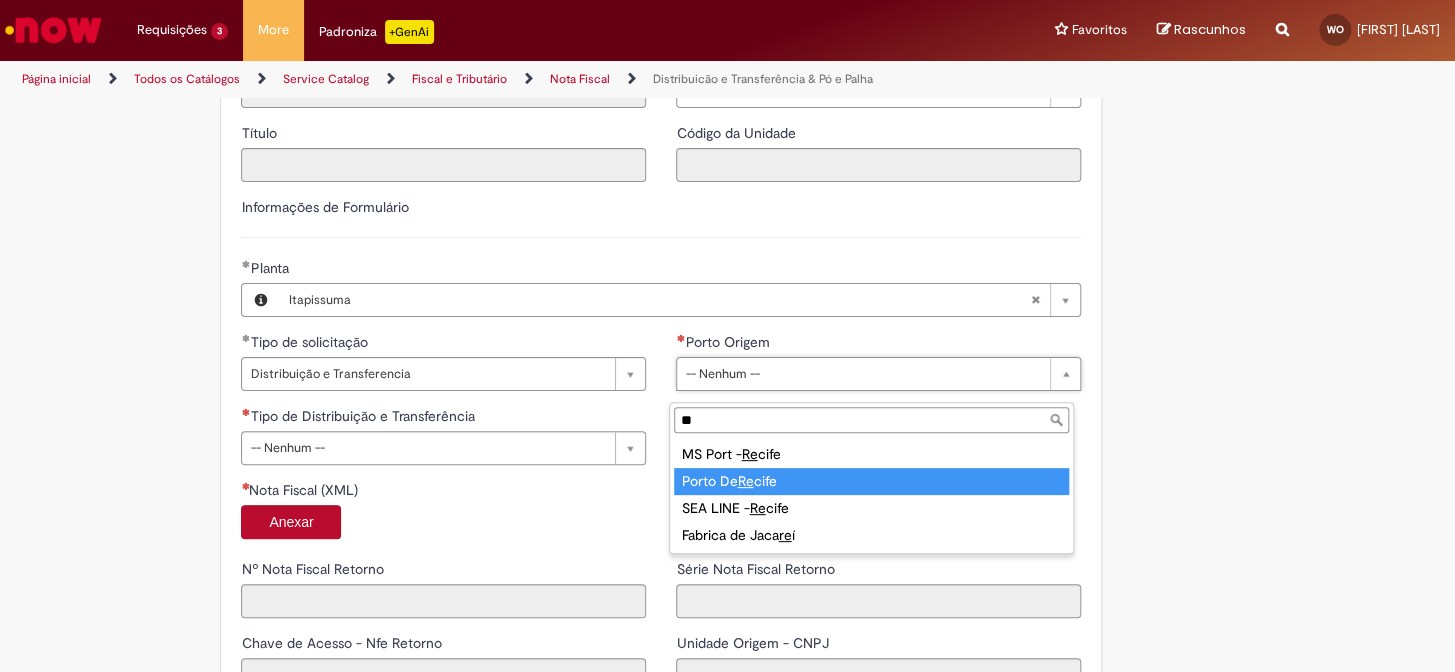 type on "**********" 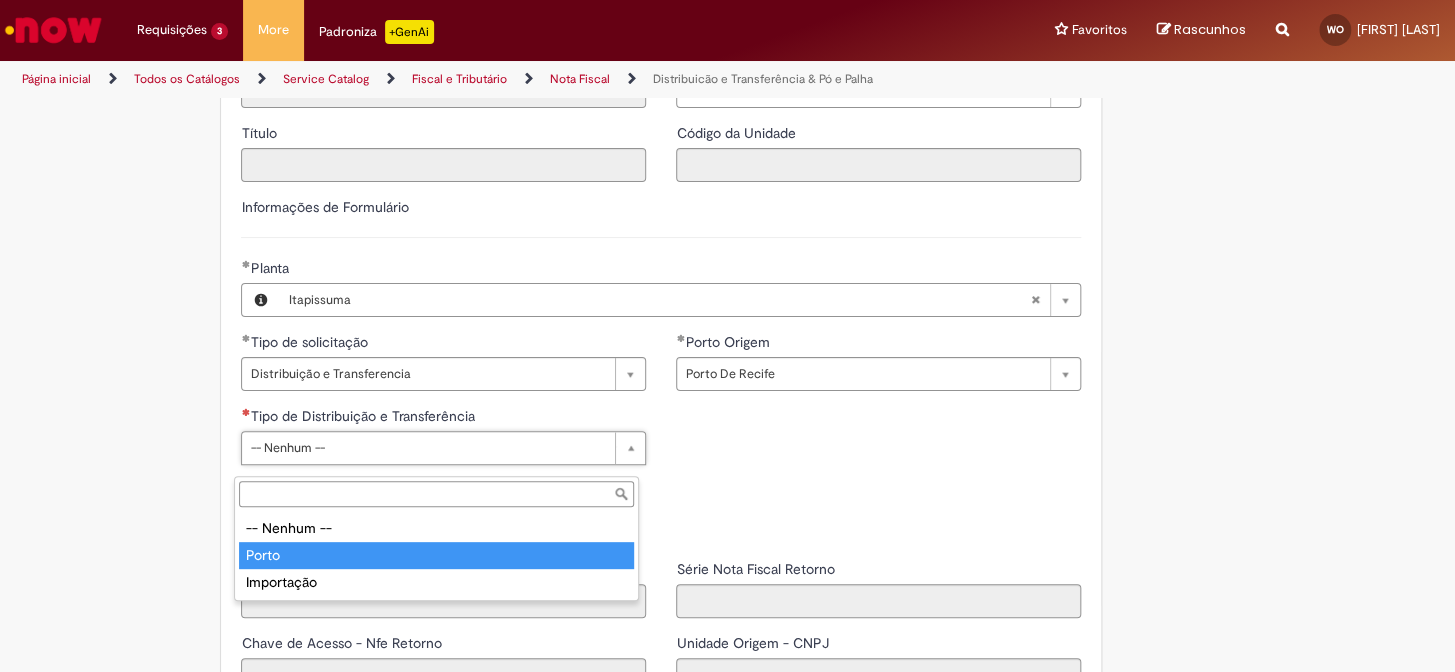 type on "*****" 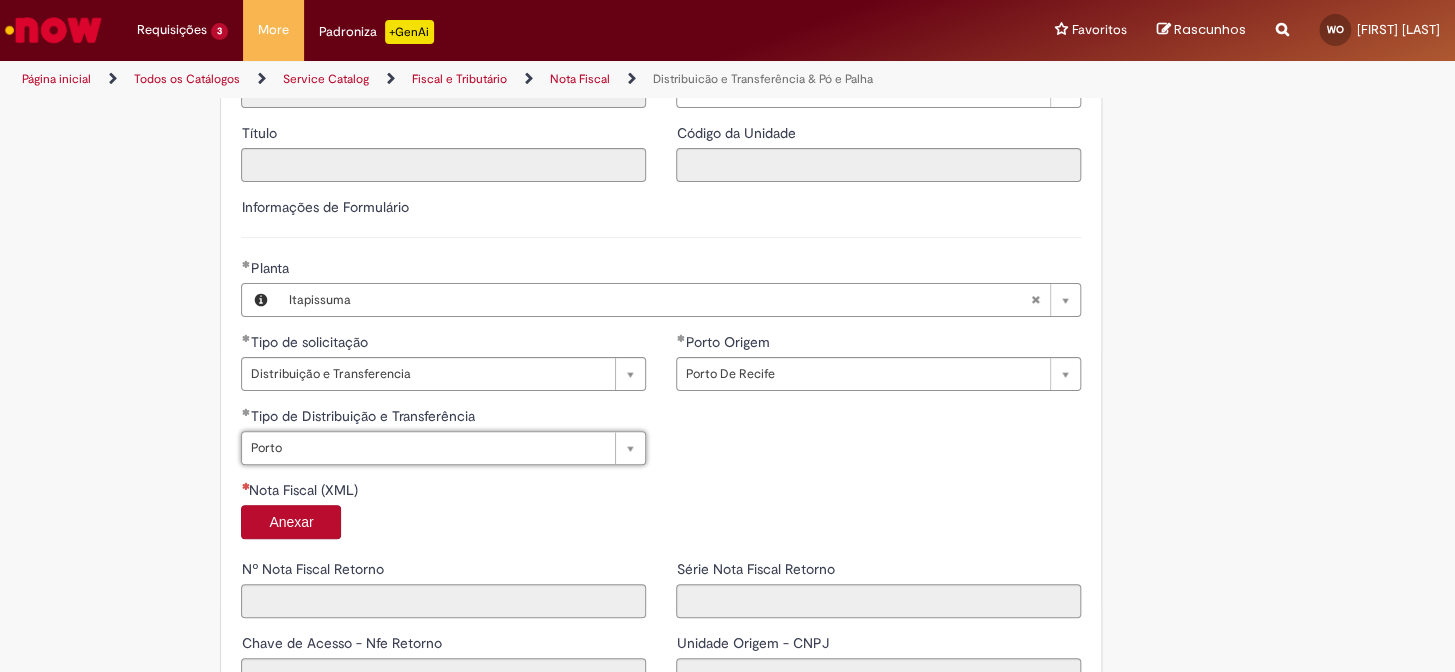 click on "Anexar" at bounding box center (291, 522) 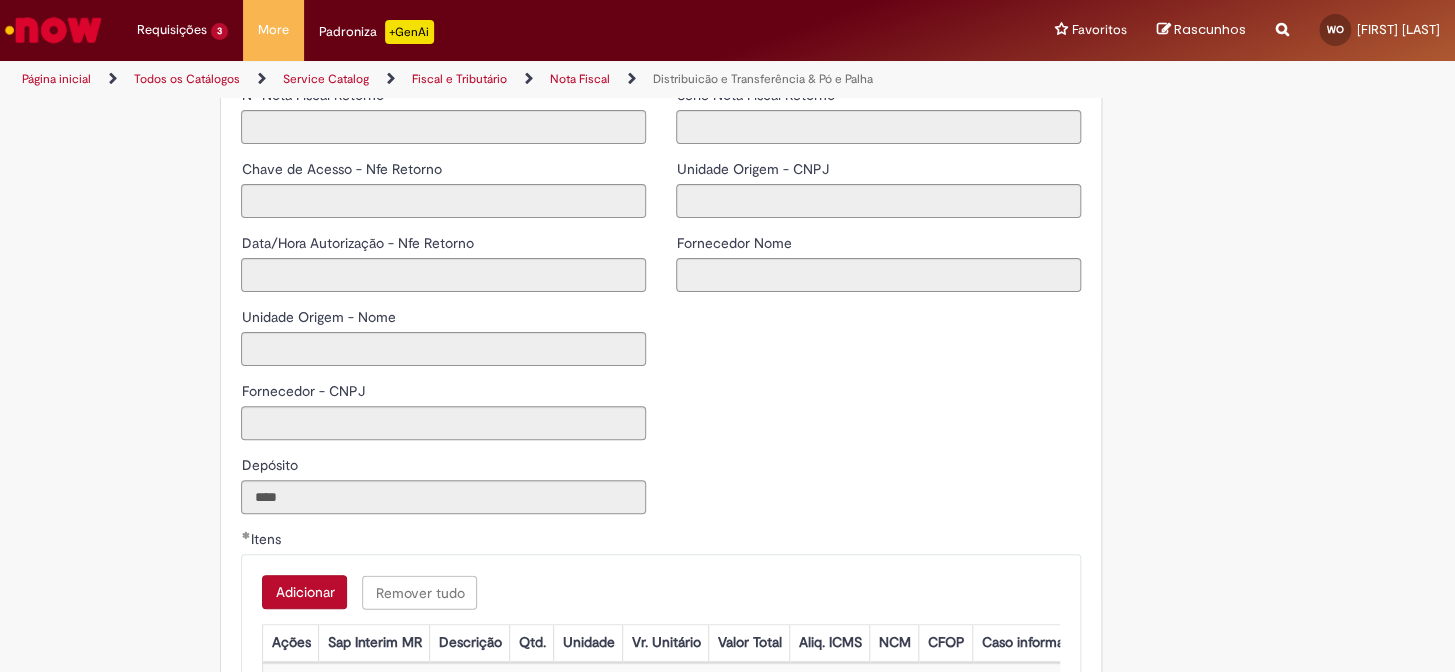 type on "*****" 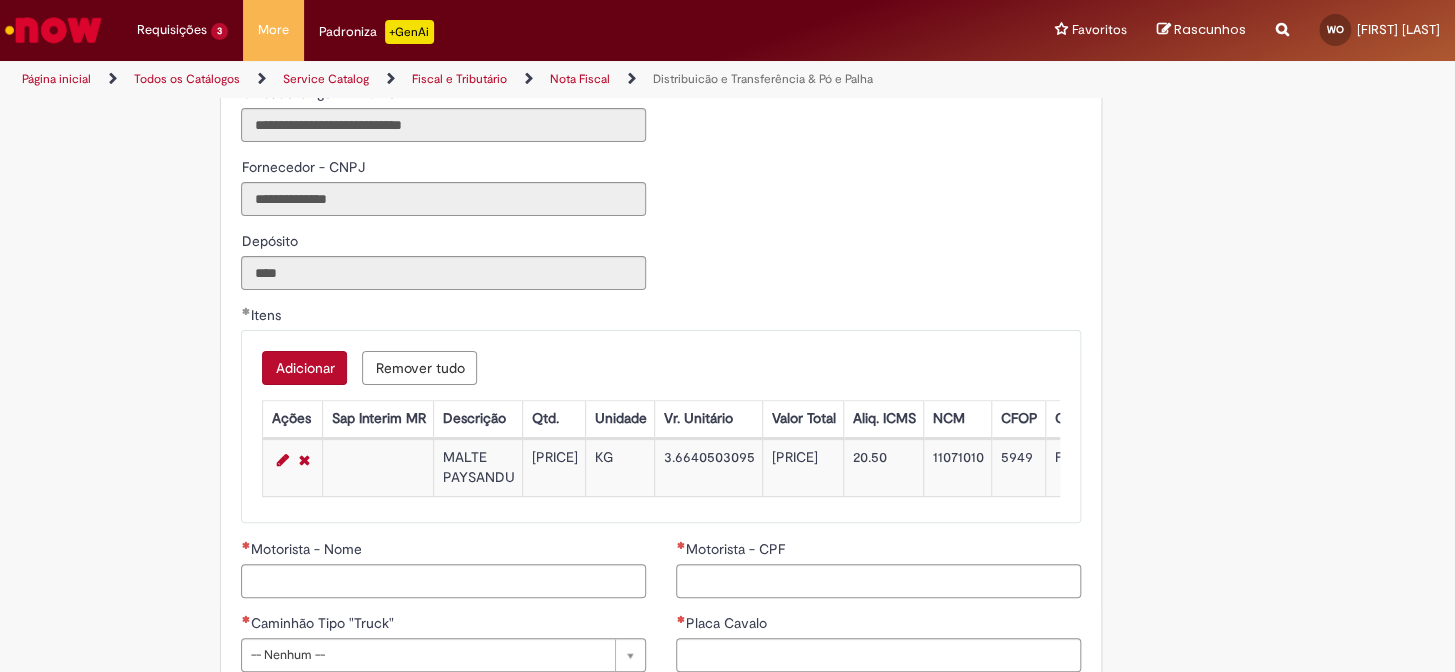 scroll, scrollTop: 2000, scrollLeft: 0, axis: vertical 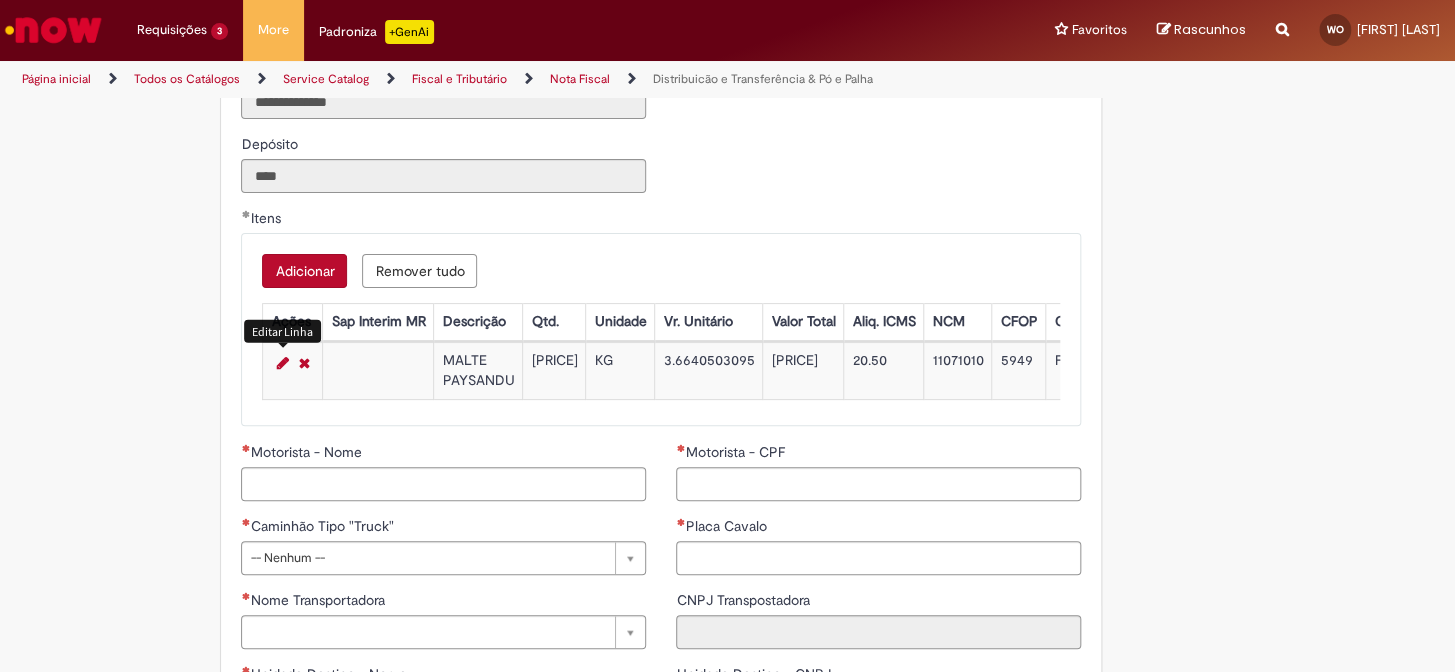 click at bounding box center (282, 363) 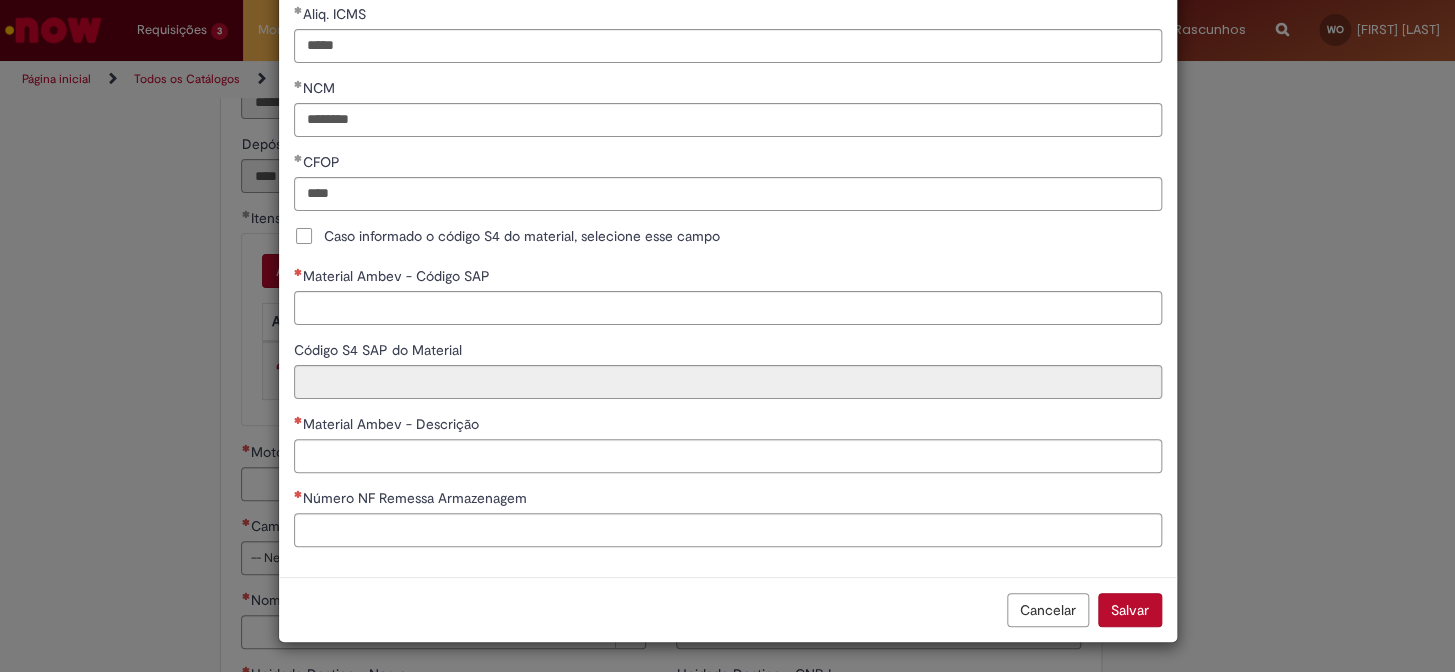 click on "**********" at bounding box center [728, 98] 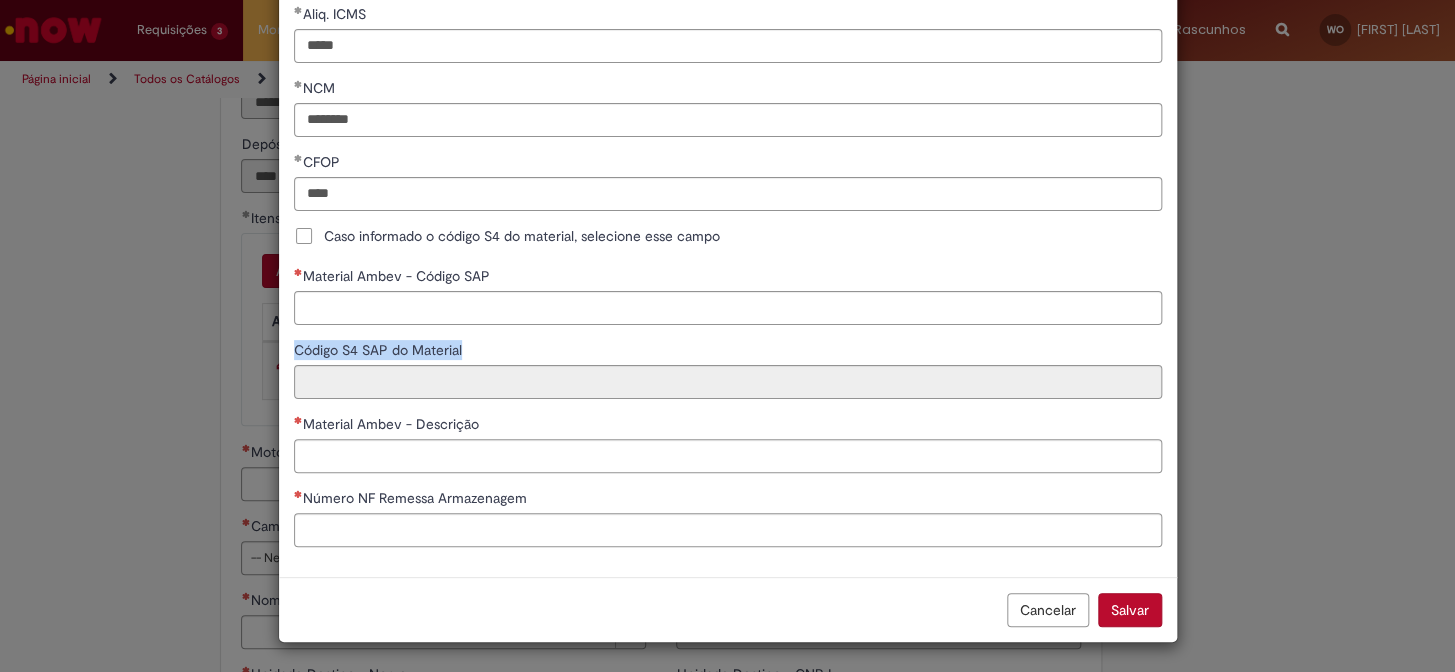 click on "Material Ambev - Código SAP" at bounding box center [728, 308] 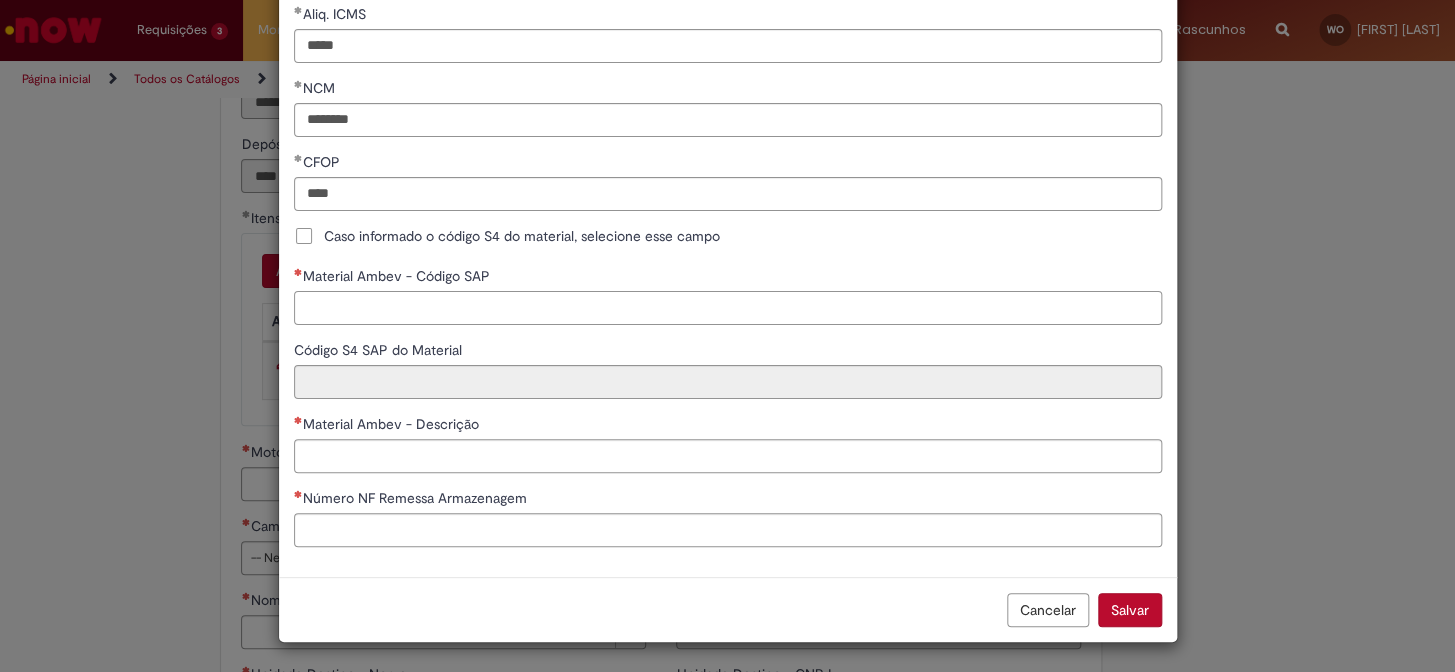 scroll, scrollTop: 468, scrollLeft: 0, axis: vertical 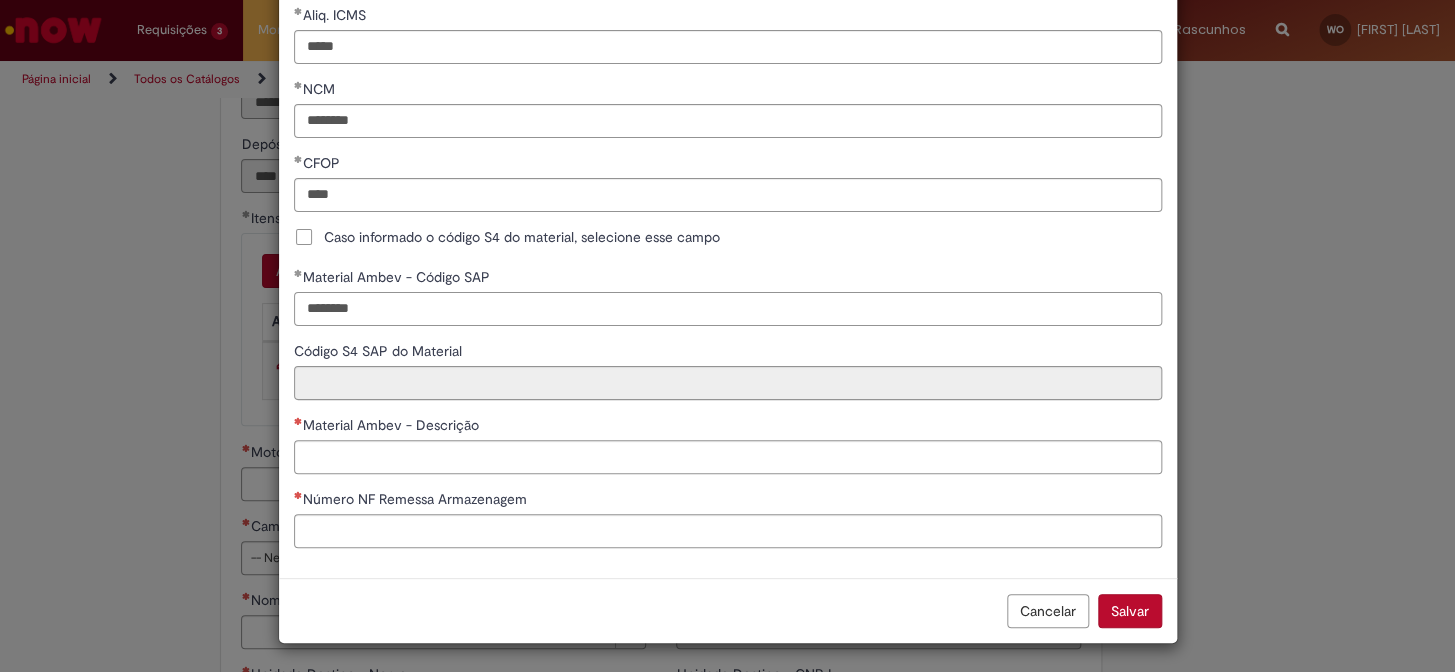 type on "********" 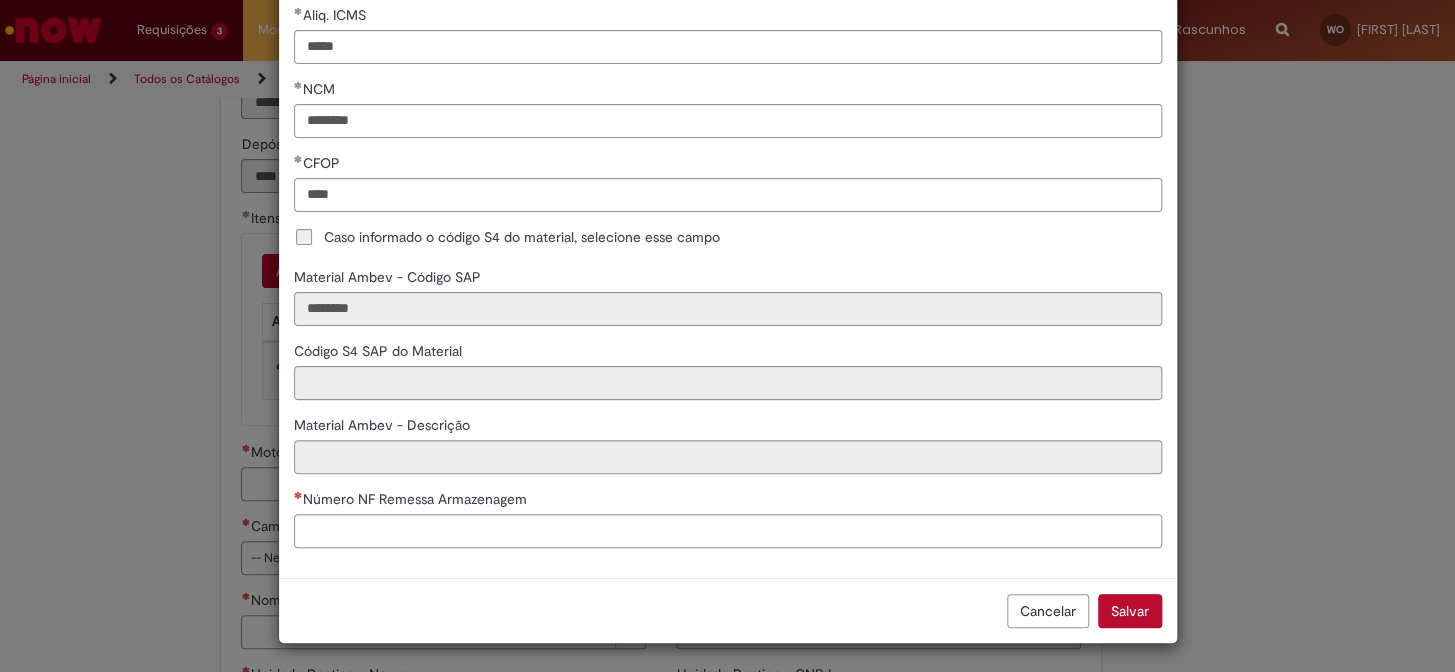 type on "**********" 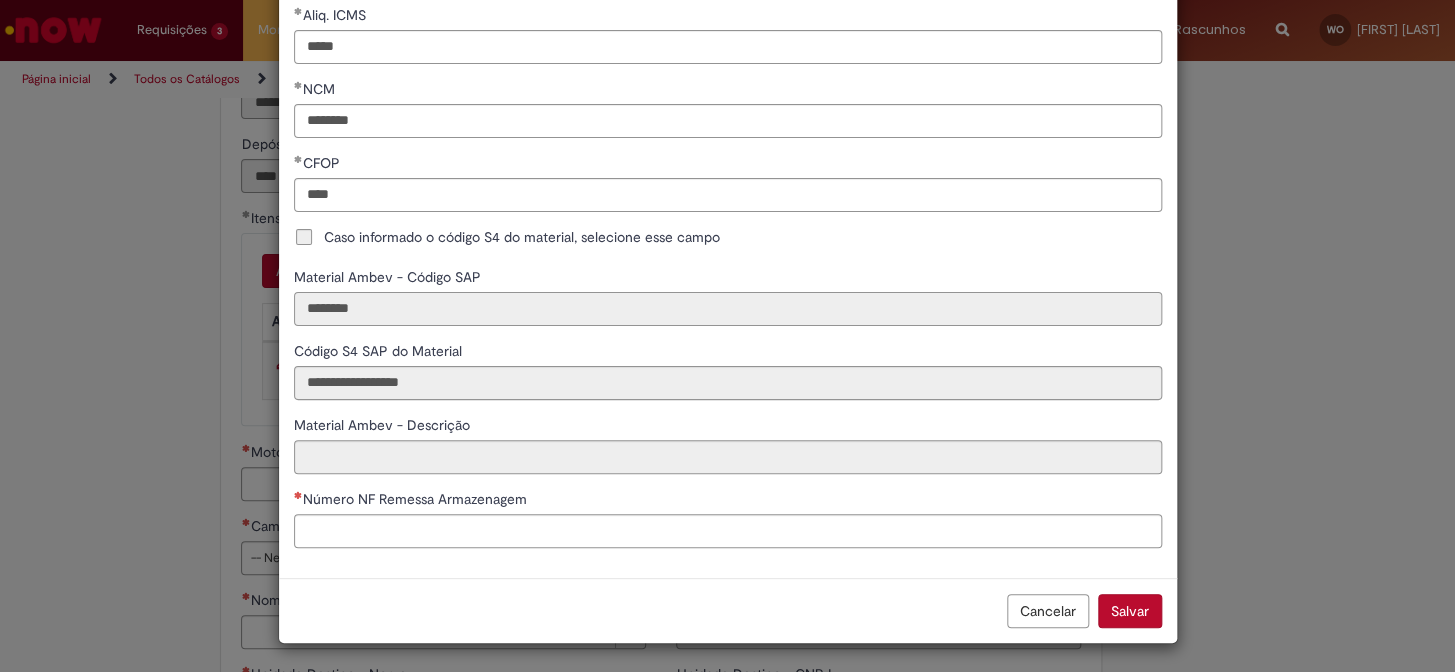 type on "**********" 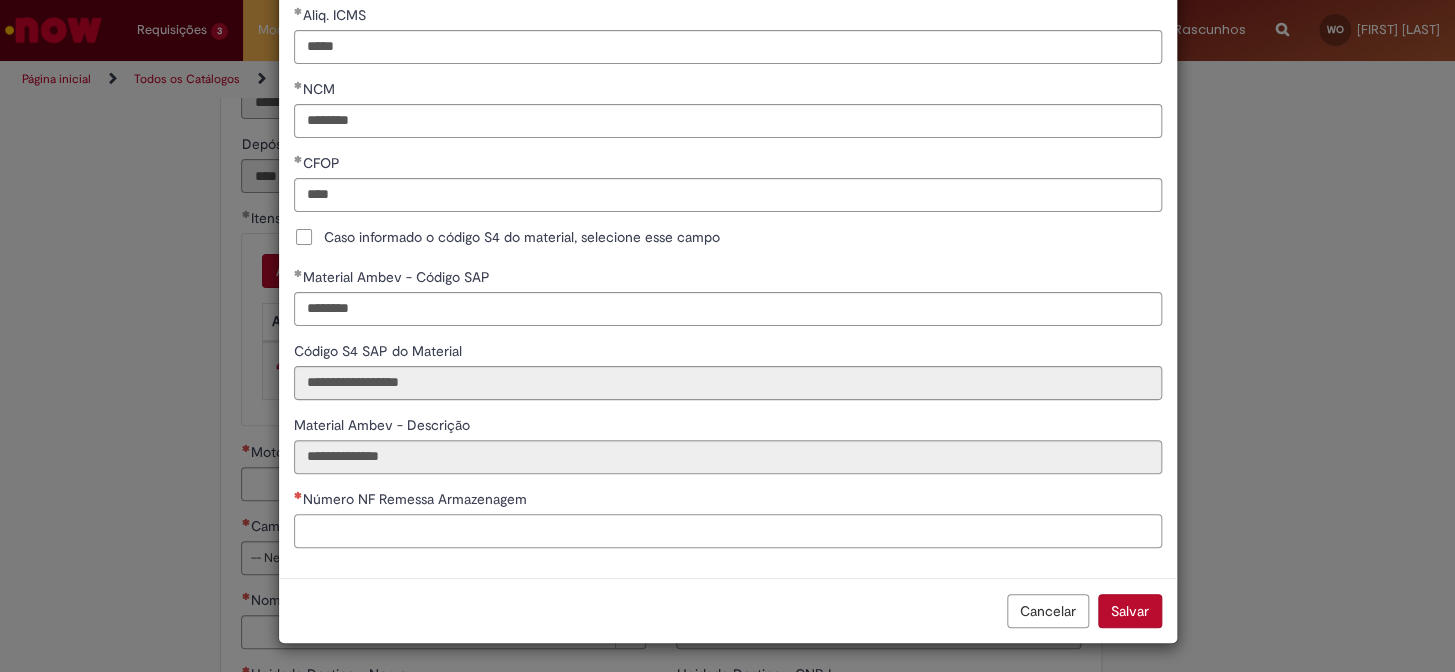 click on "Número NF Remessa Armazenagem" at bounding box center (728, 531) 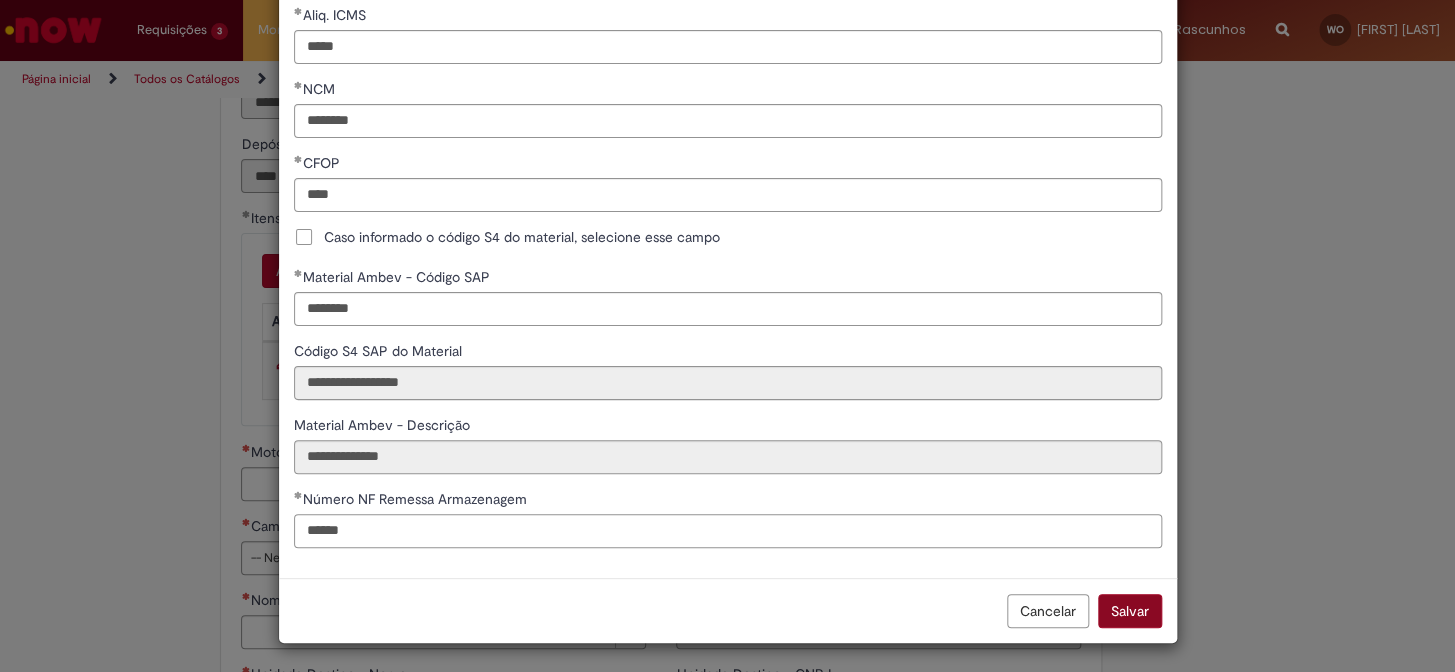 type on "******" 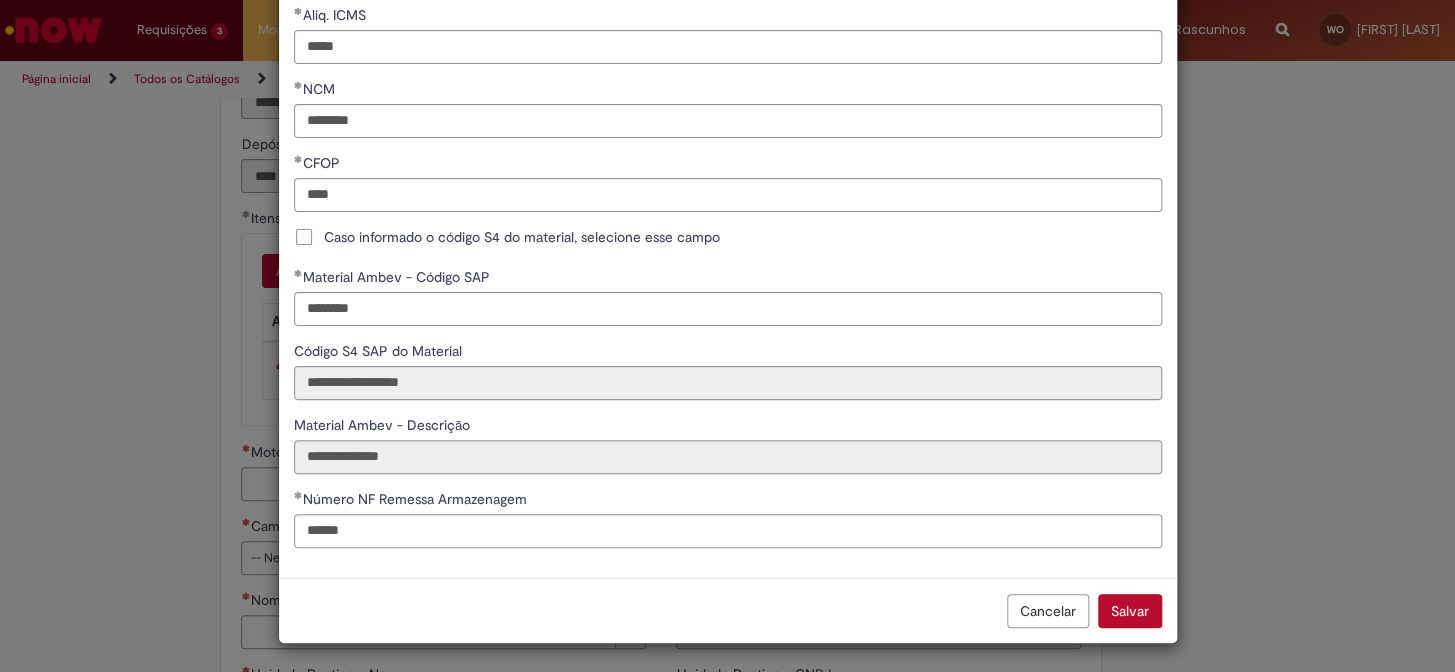 click on "Salvar" at bounding box center (1130, 611) 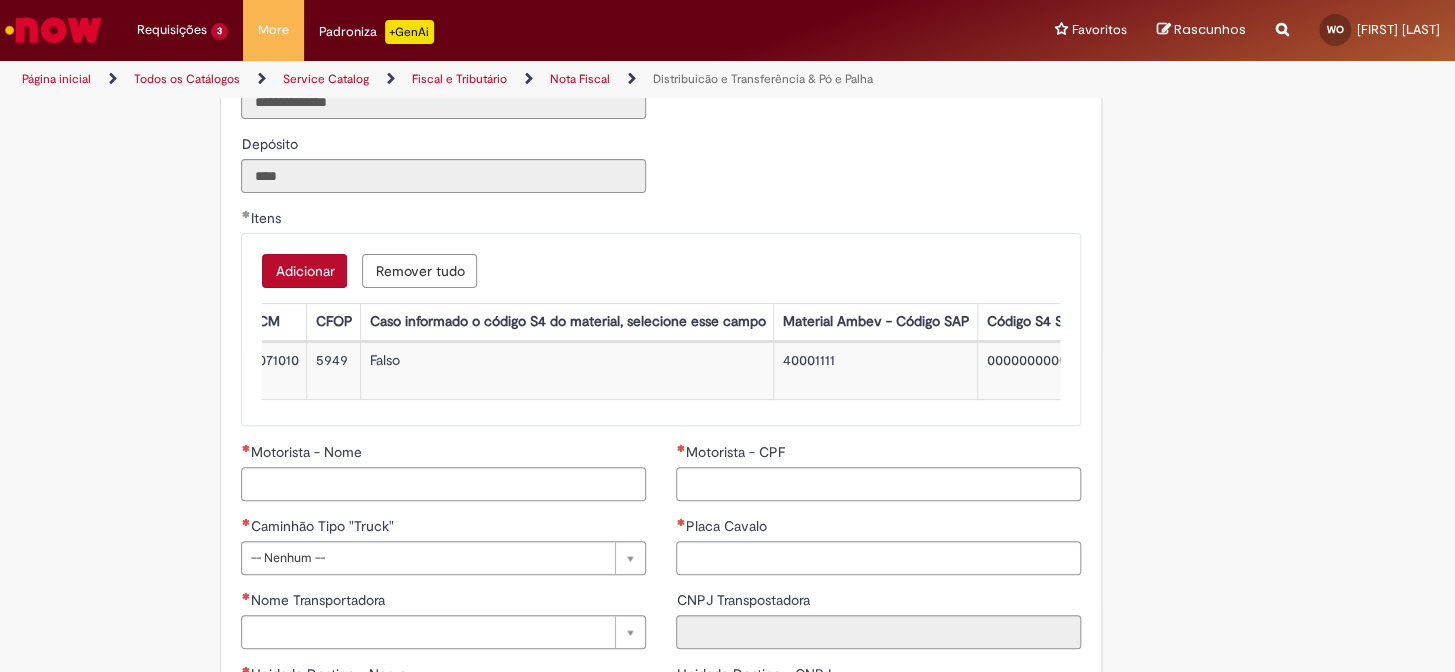 scroll, scrollTop: 0, scrollLeft: 0, axis: both 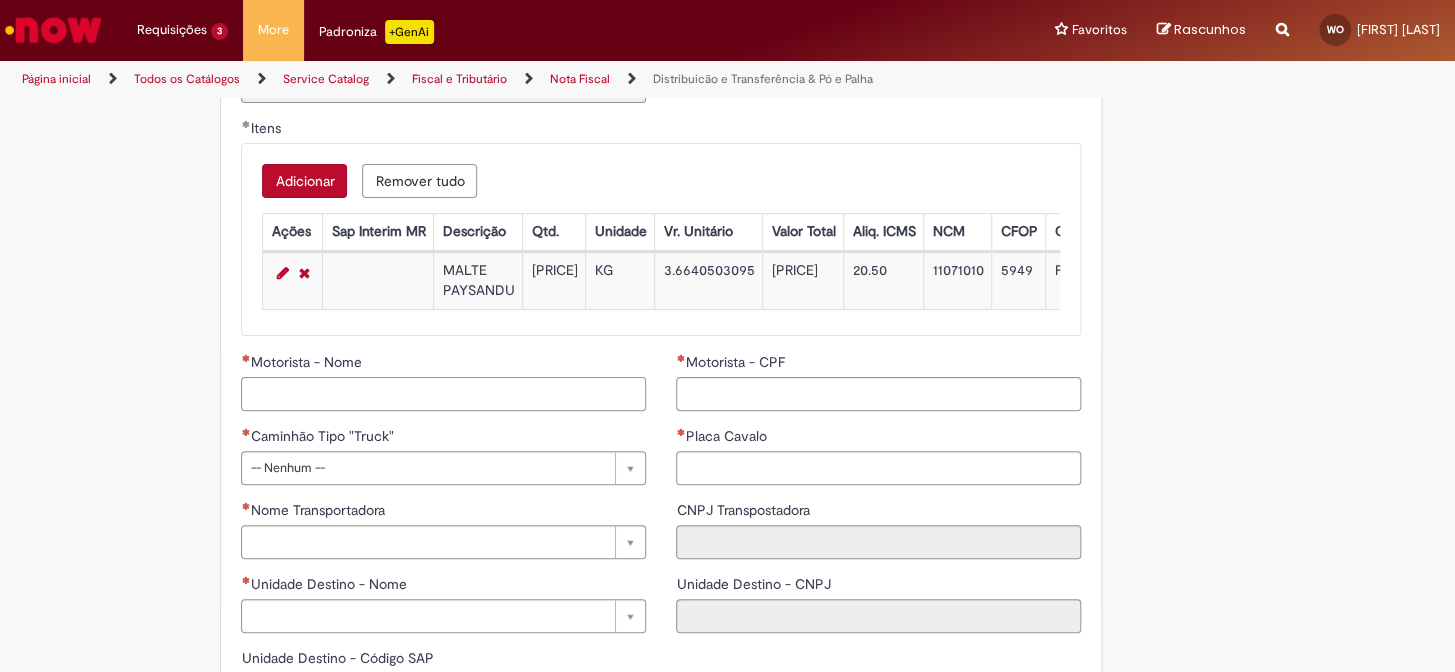 click on "Motorista - Nome" at bounding box center (443, 394) 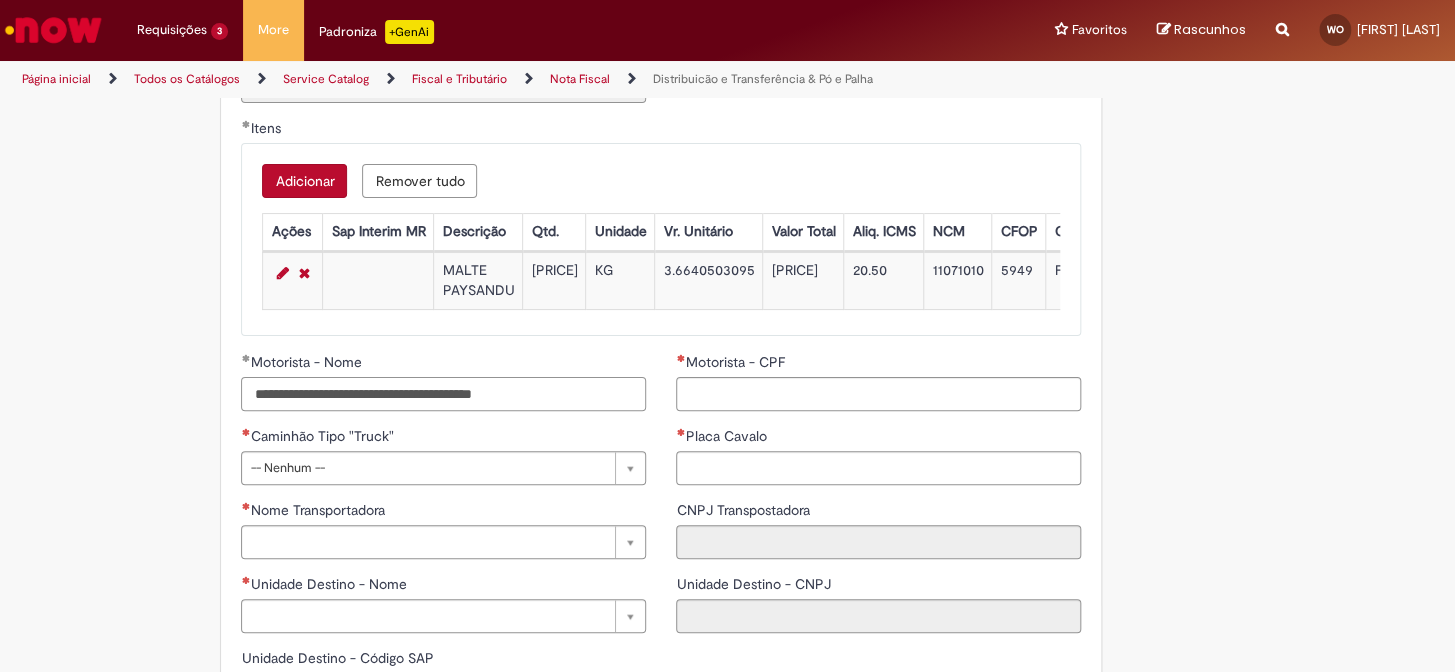 click on "**********" at bounding box center (443, 394) 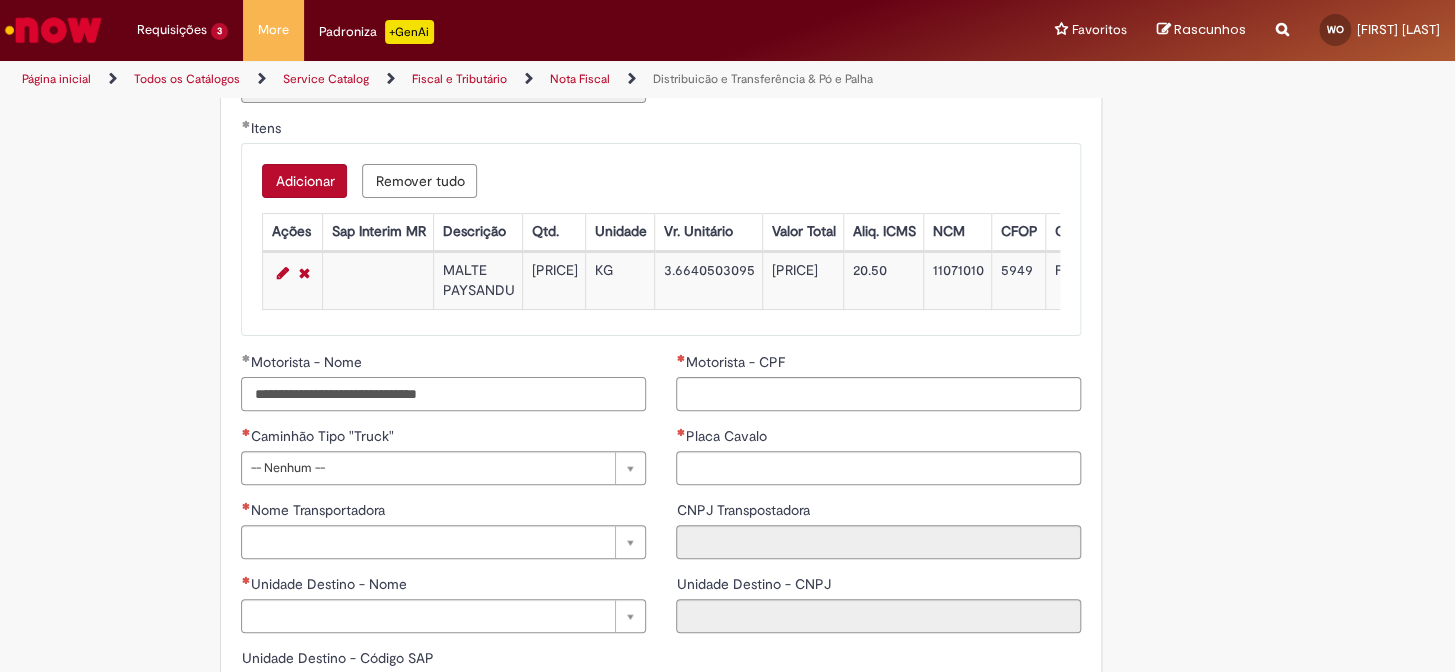 type on "**********" 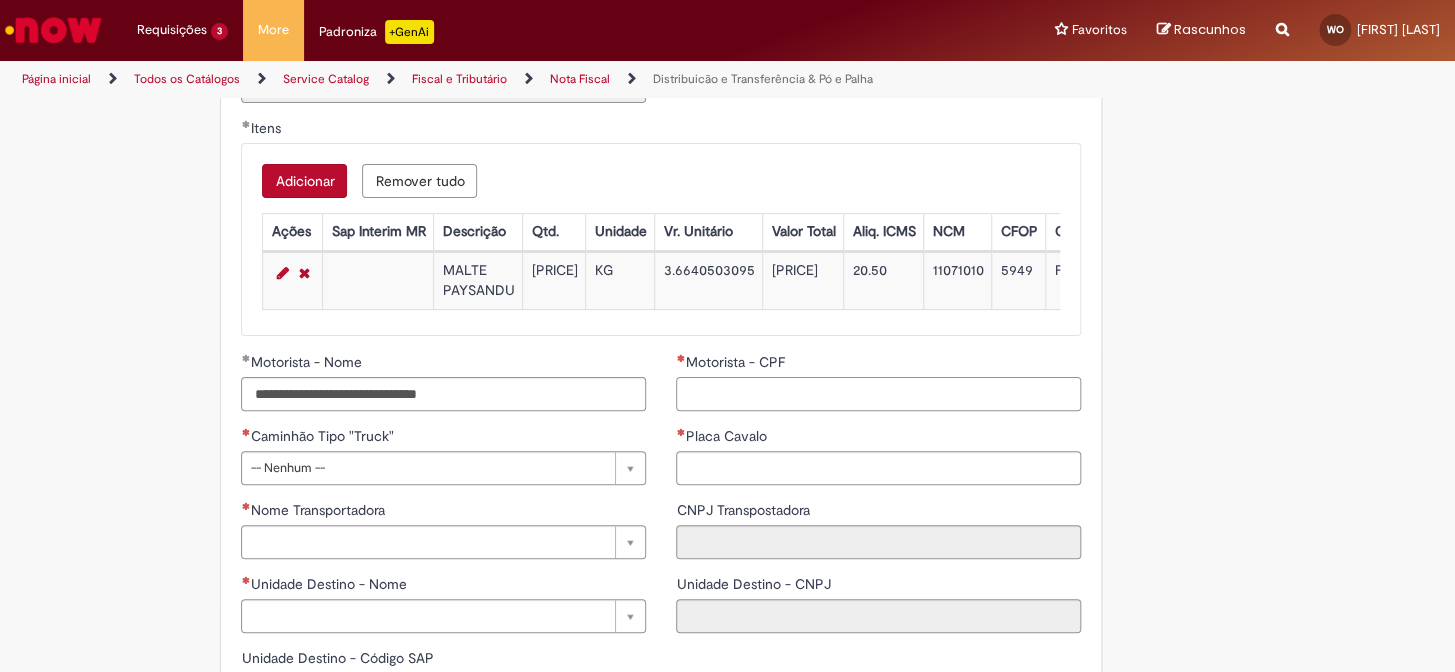 drag, startPoint x: 823, startPoint y: 434, endPoint x: 718, endPoint y: 443, distance: 105.38501 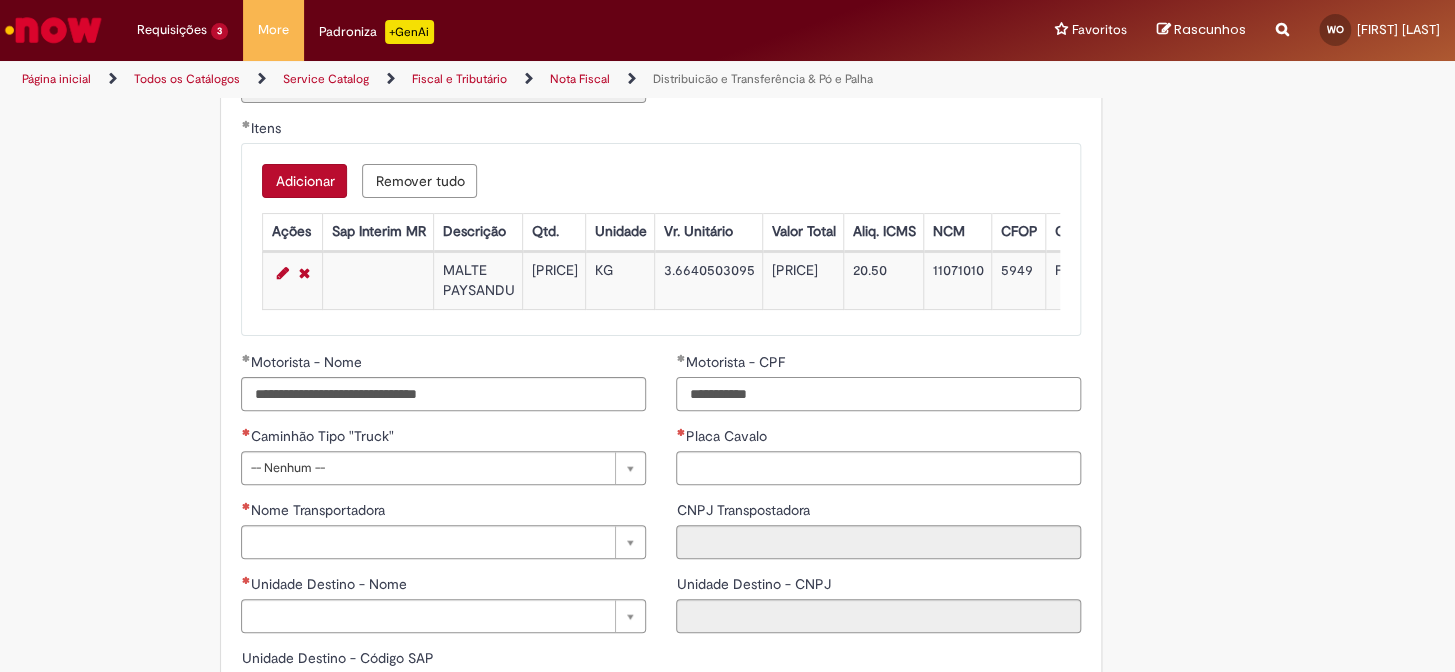 type on "**********" 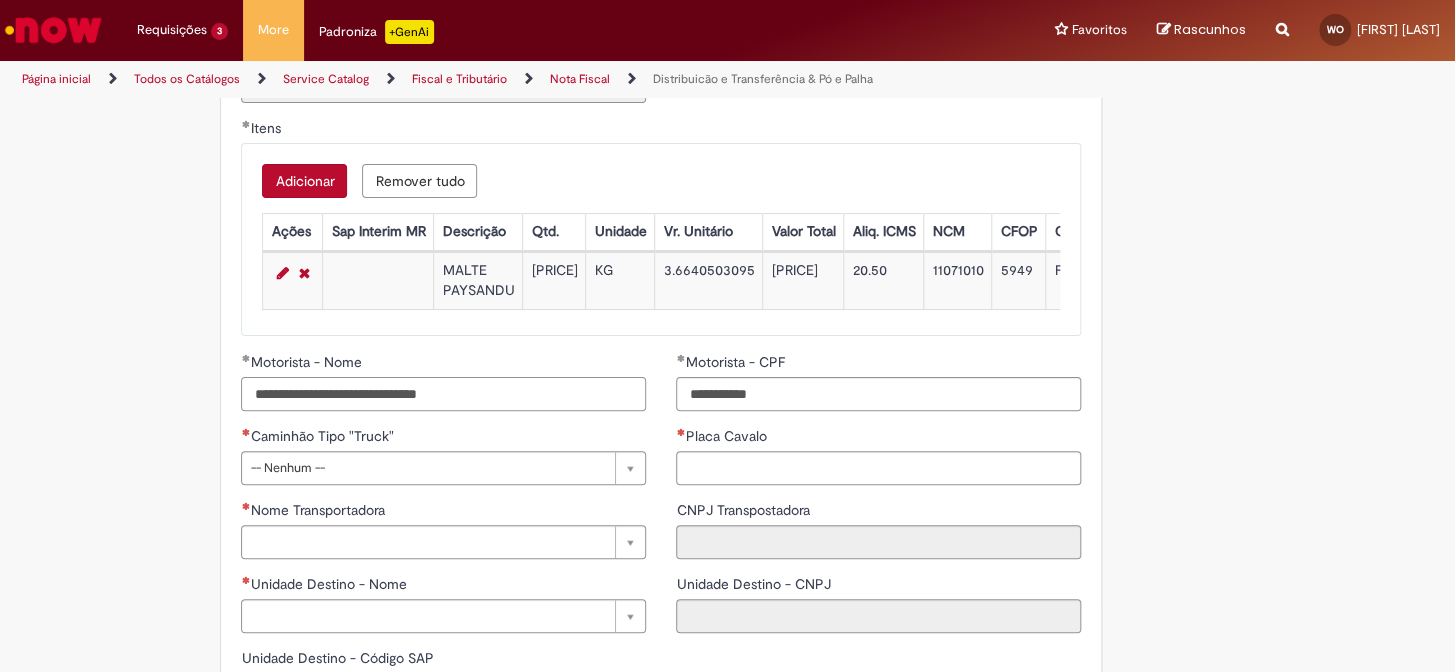 drag, startPoint x: 524, startPoint y: 428, endPoint x: 474, endPoint y: 422, distance: 50.358715 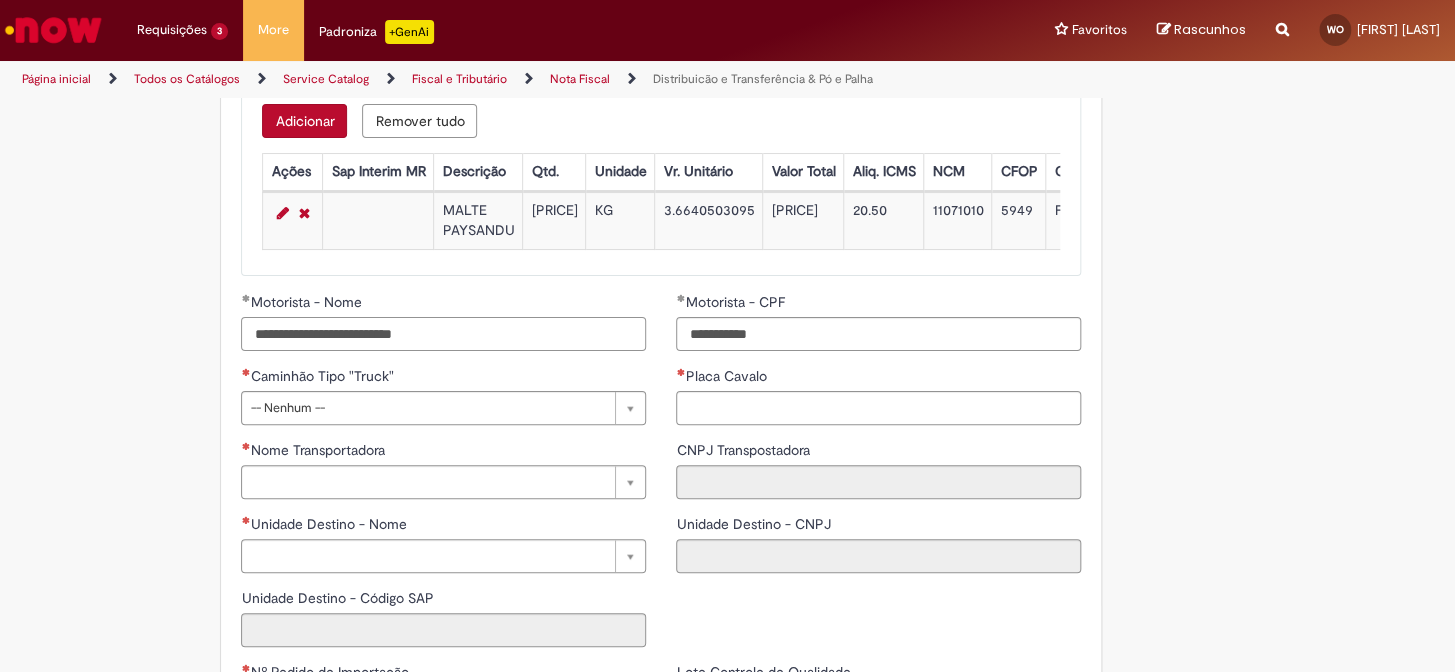 scroll, scrollTop: 2181, scrollLeft: 0, axis: vertical 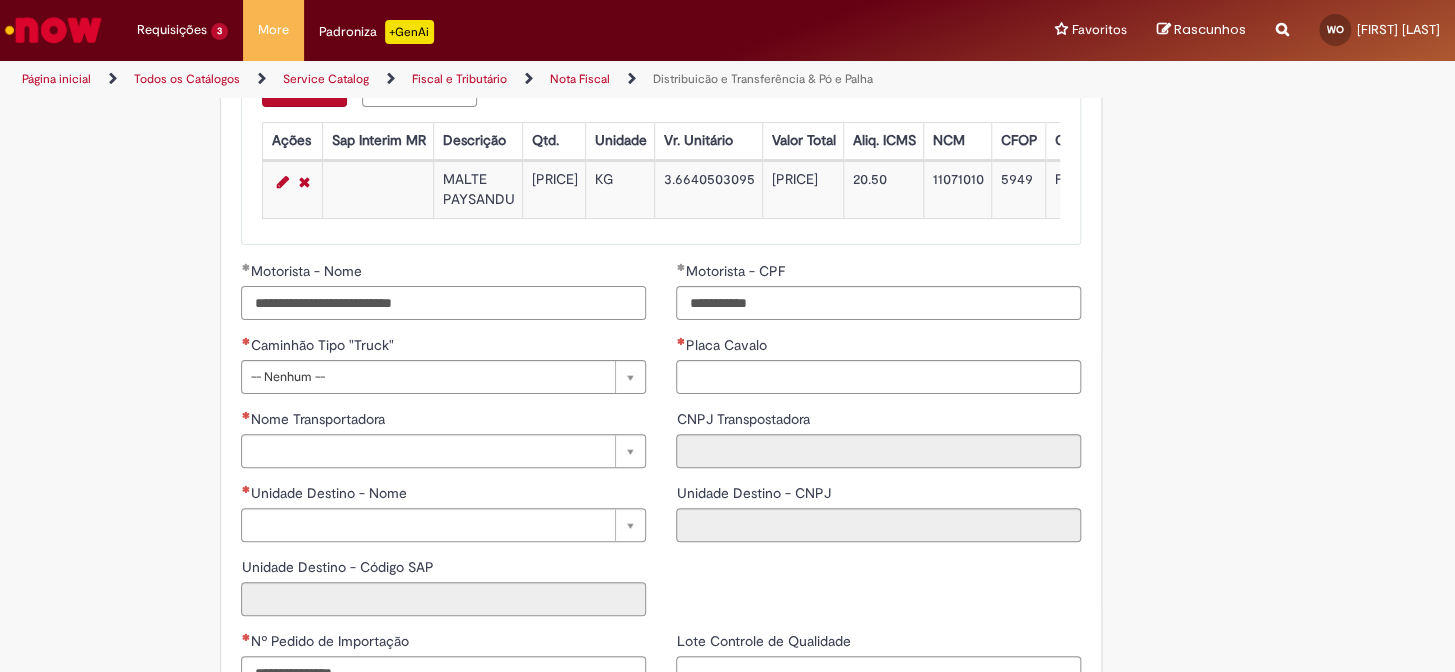 type on "**********" 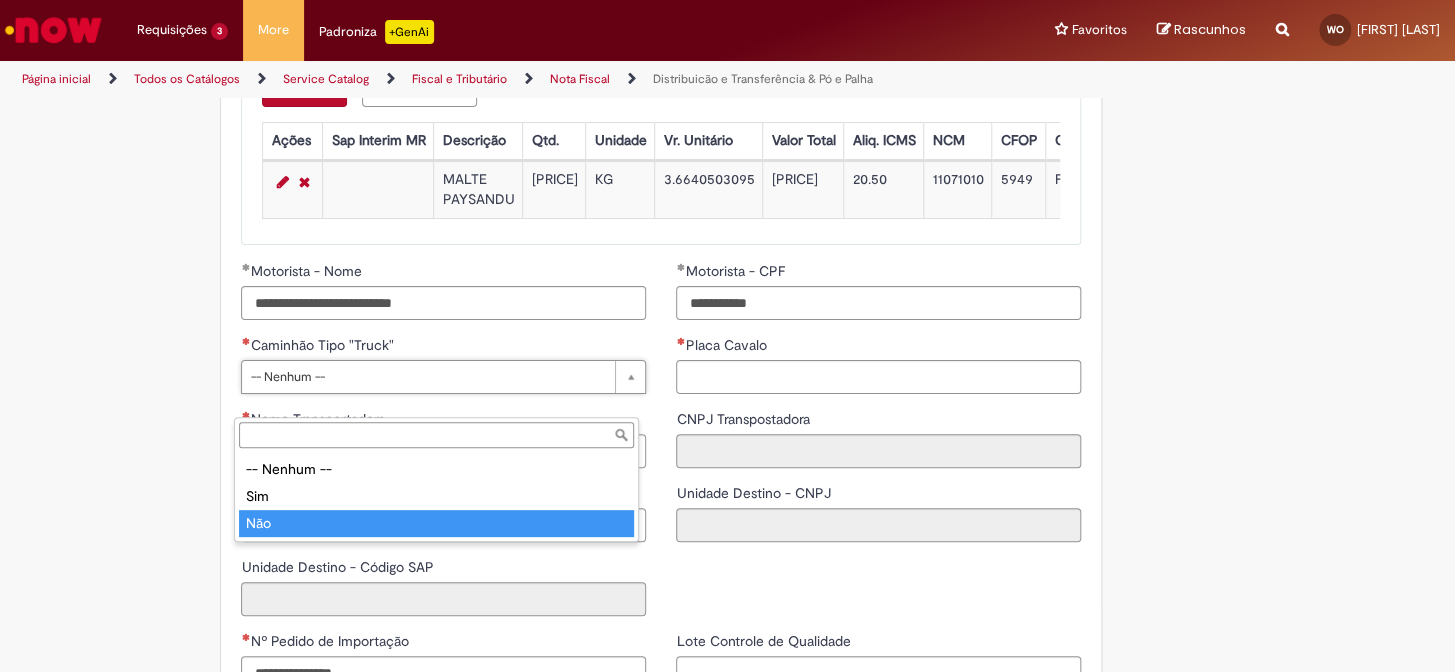 type on "***" 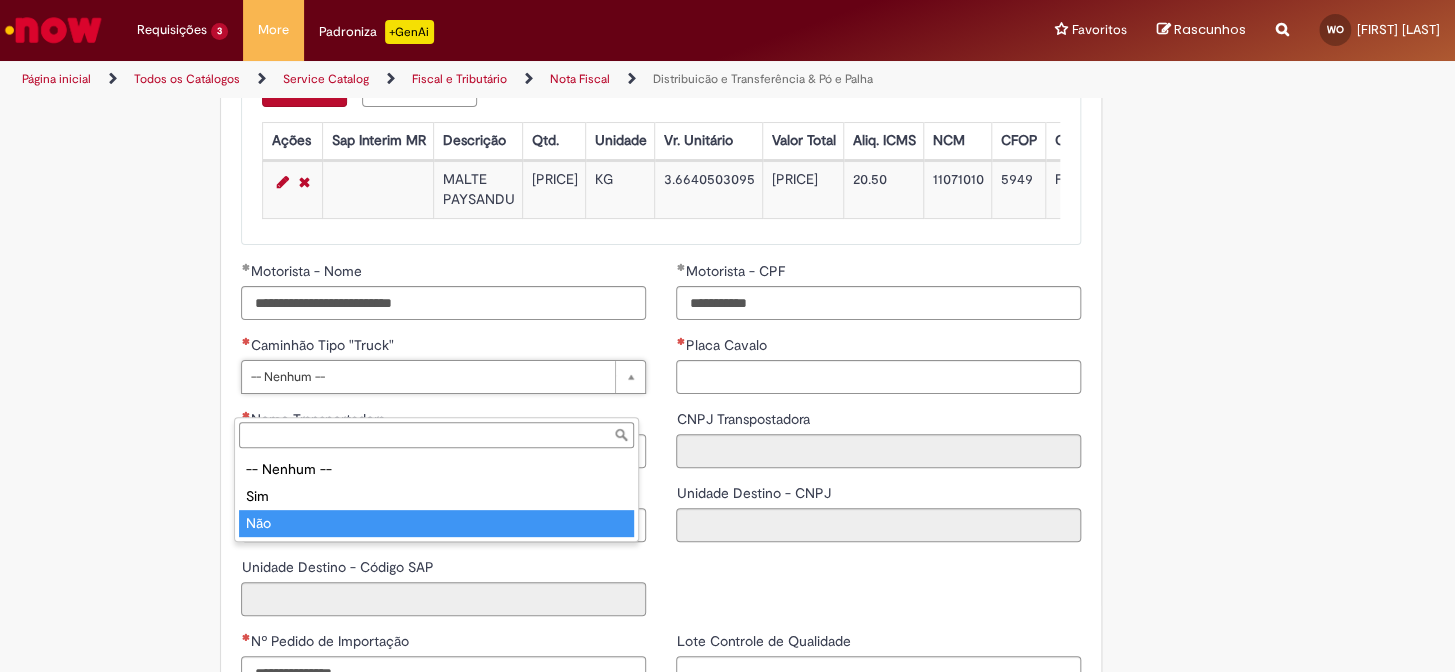 select on "**" 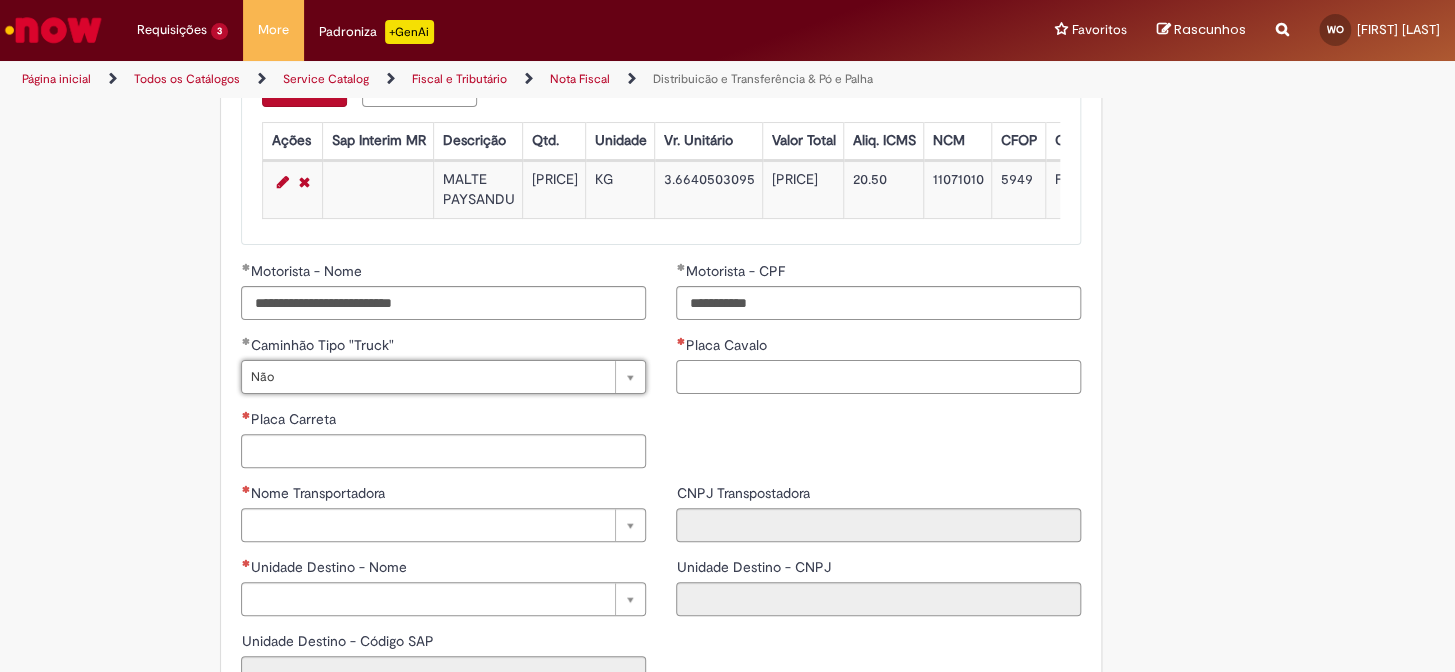 click on "Placa Cavalo" at bounding box center (878, 377) 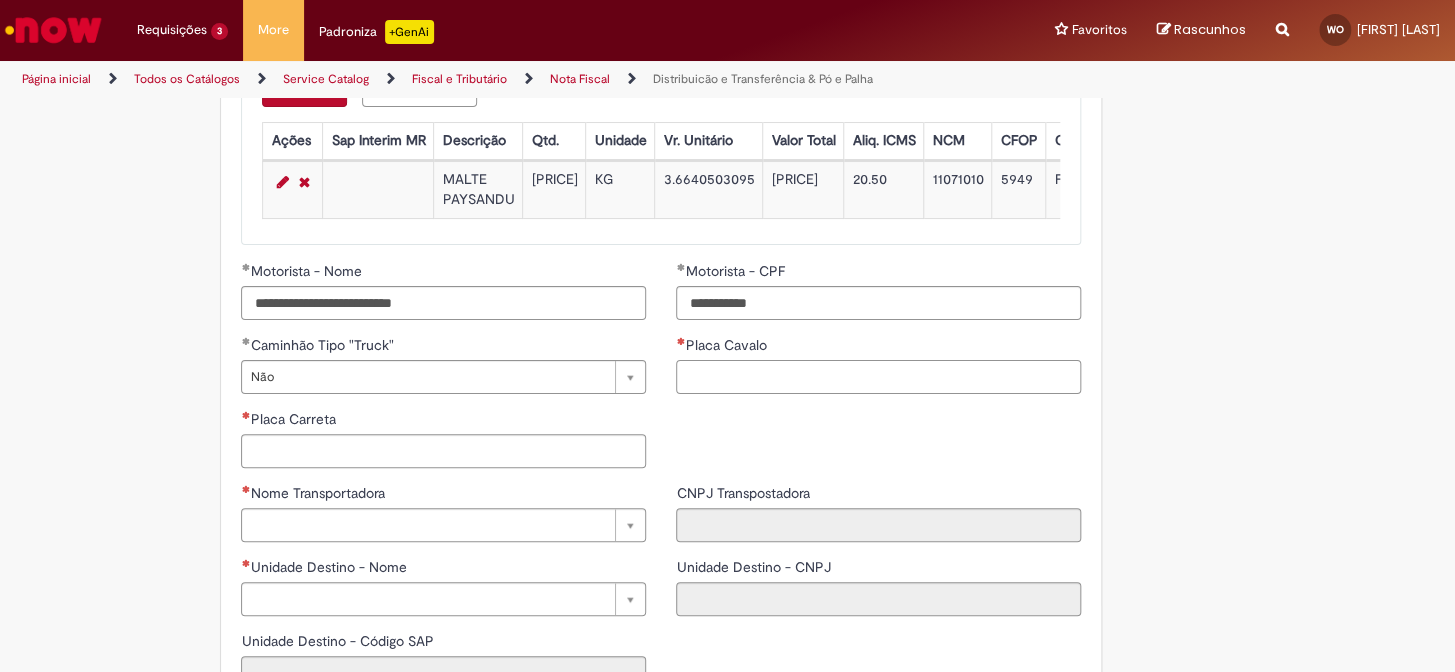 paste on "*******" 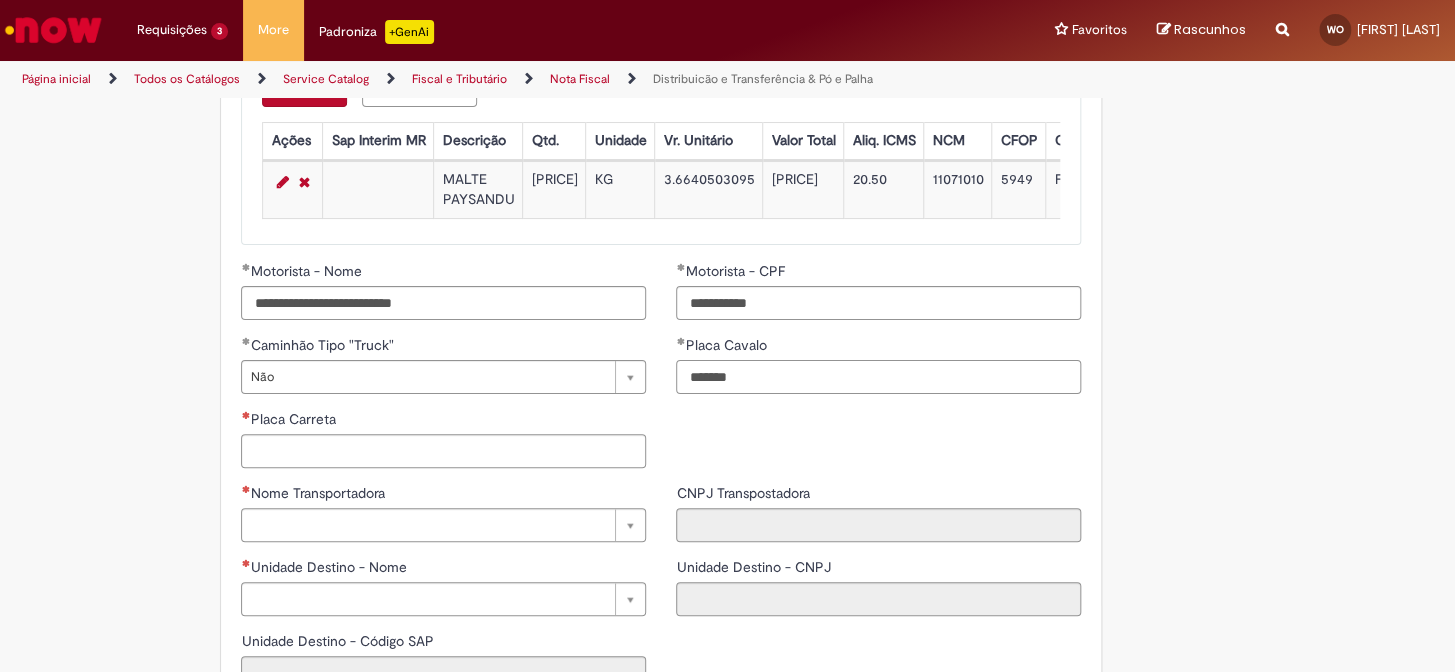 type on "*******" 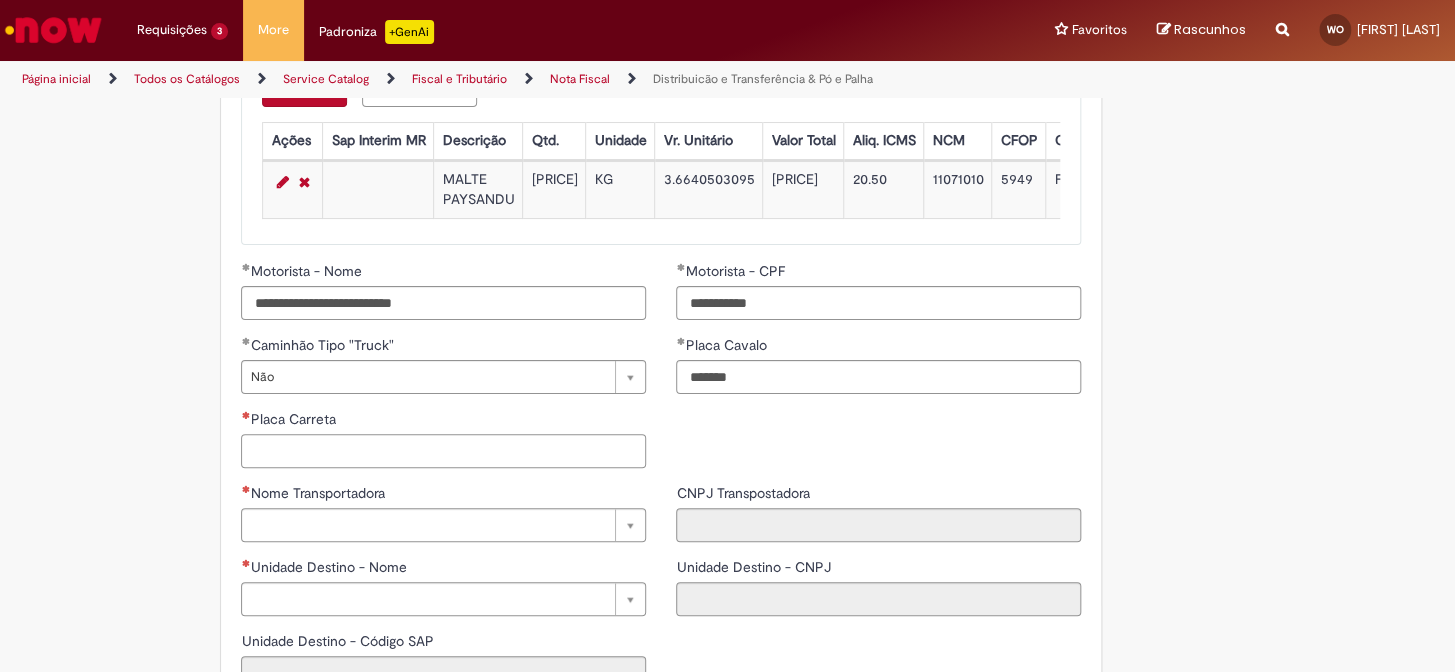 click on "Placa Carreta" at bounding box center [443, 451] 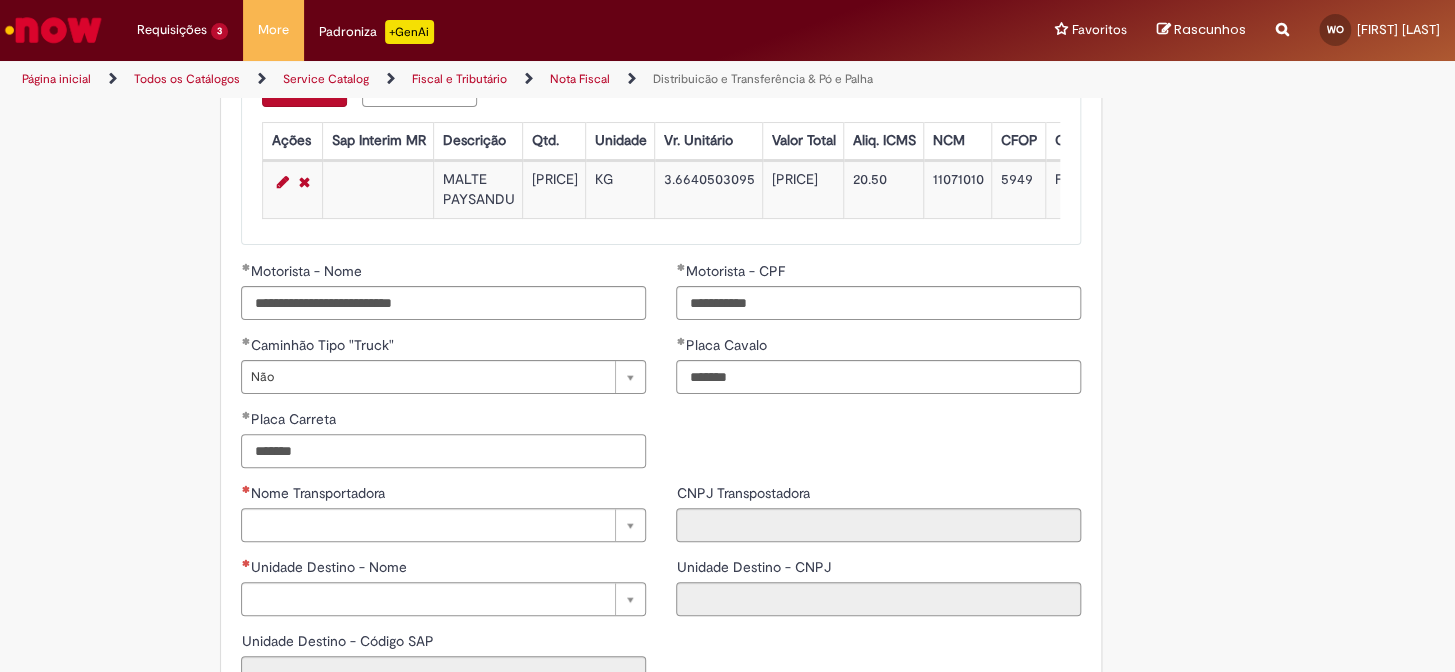 scroll, scrollTop: 2272, scrollLeft: 0, axis: vertical 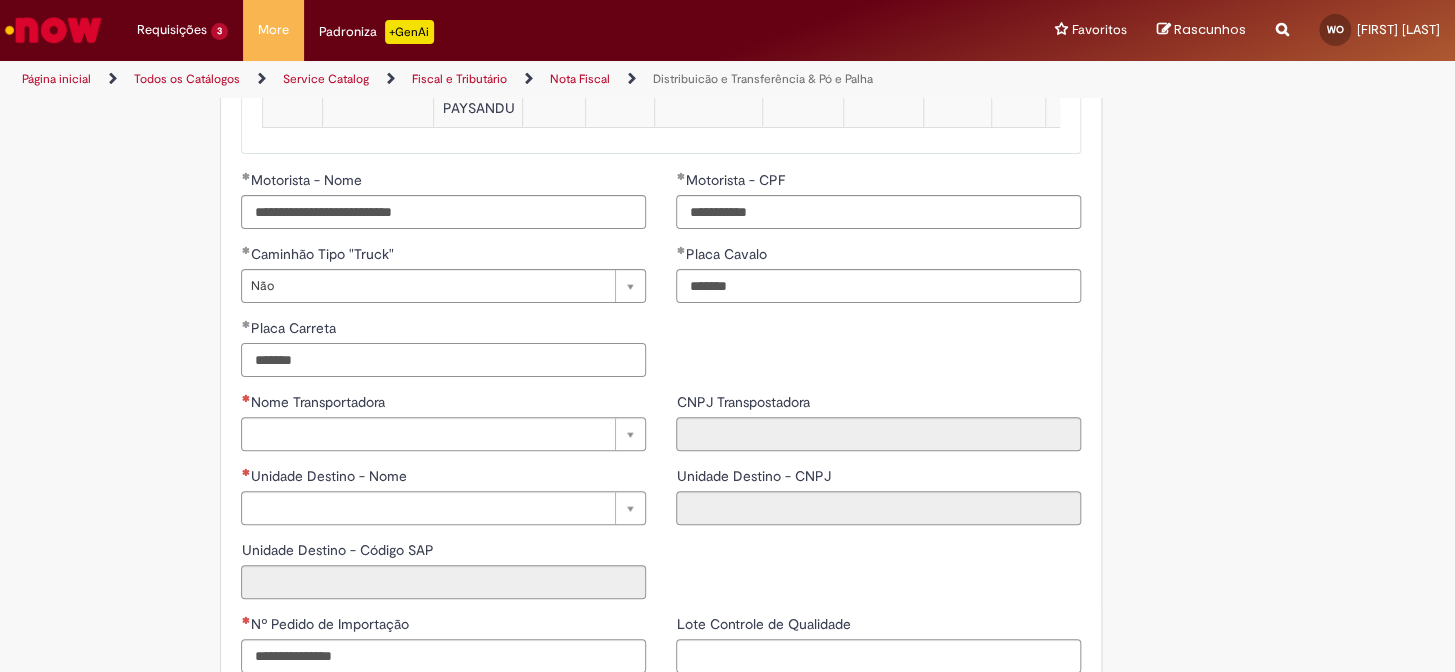 type on "*******" 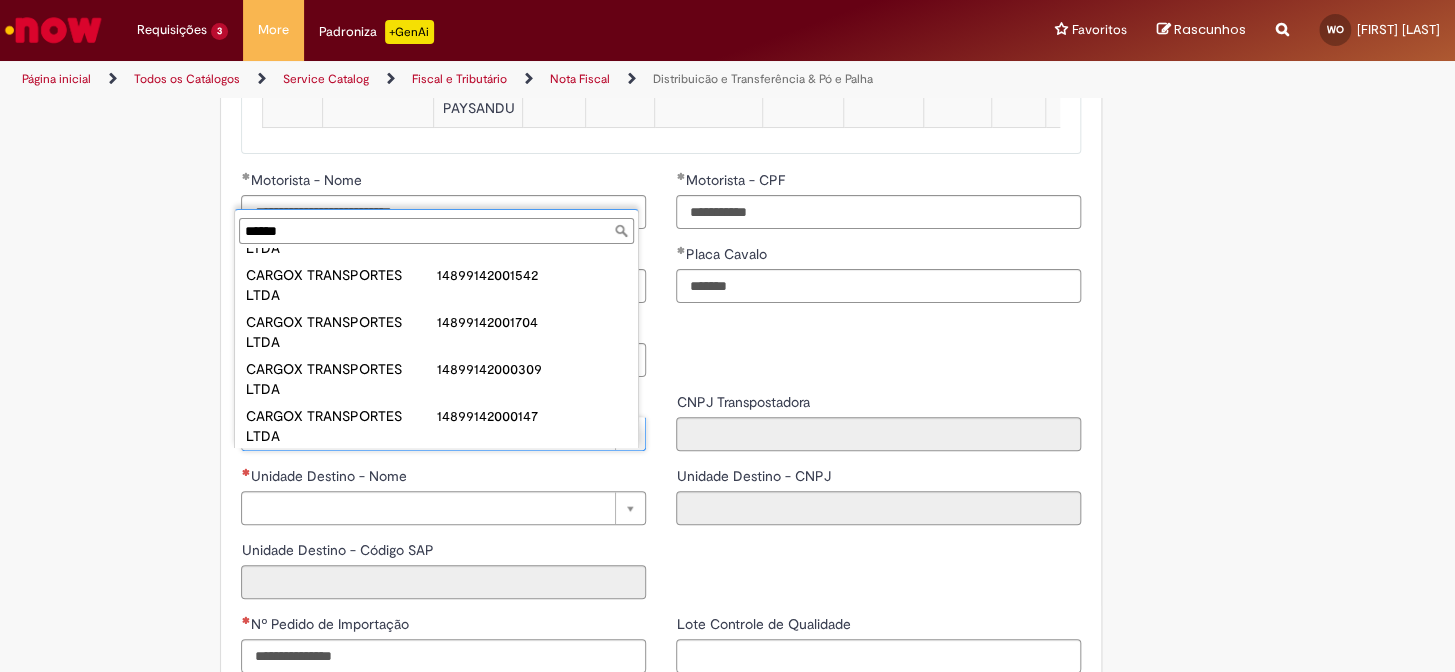 scroll, scrollTop: 324, scrollLeft: 0, axis: vertical 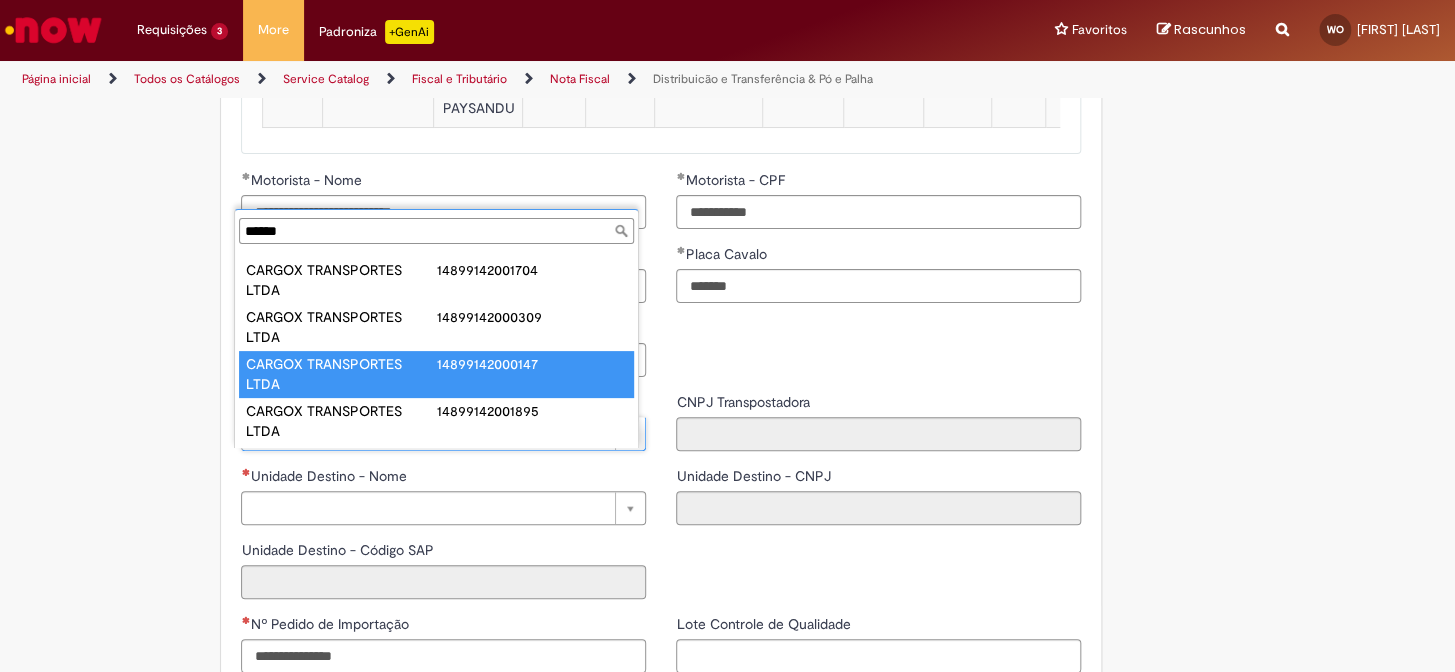 type on "******" 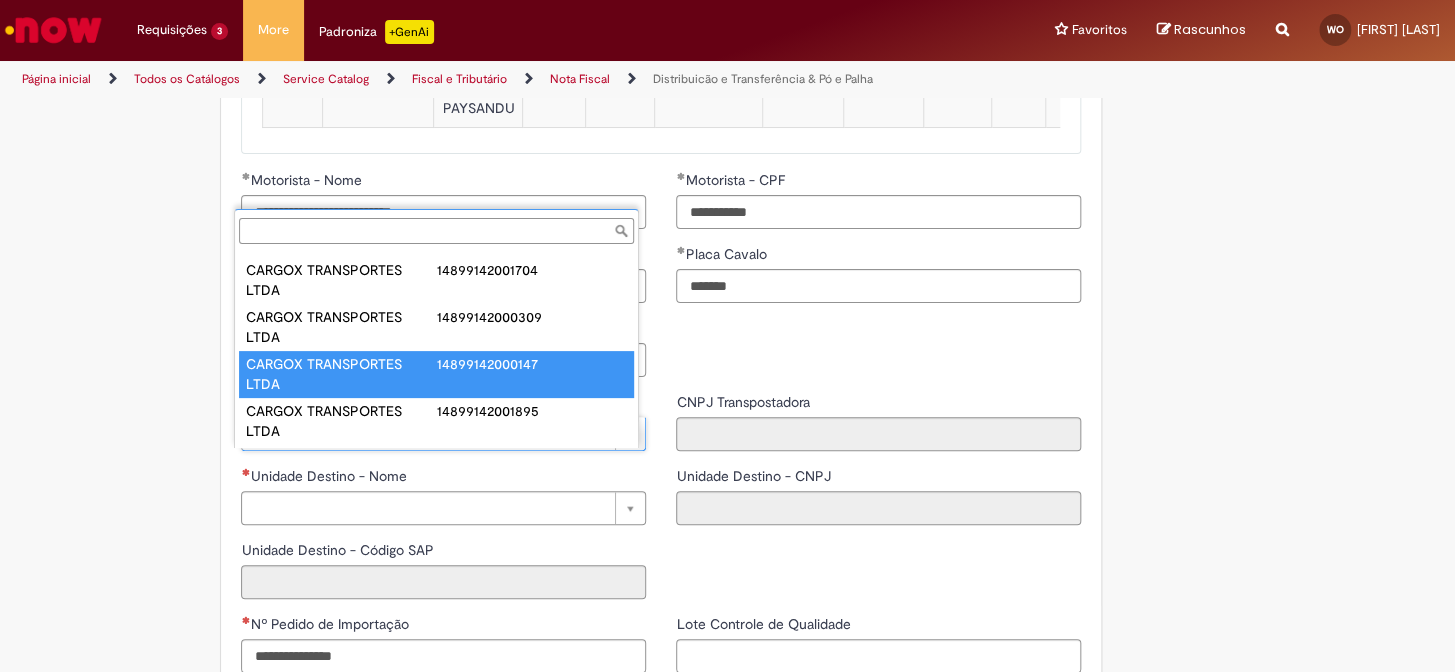 type on "**********" 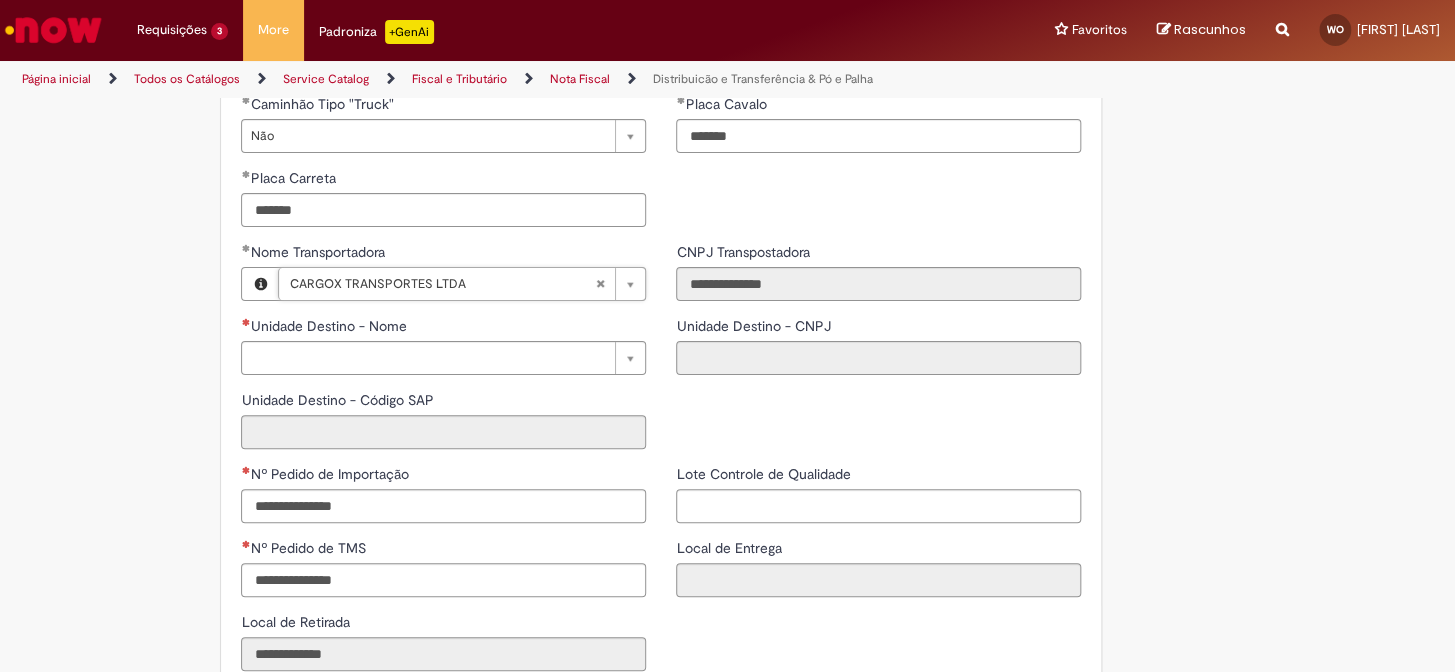 scroll, scrollTop: 2454, scrollLeft: 0, axis: vertical 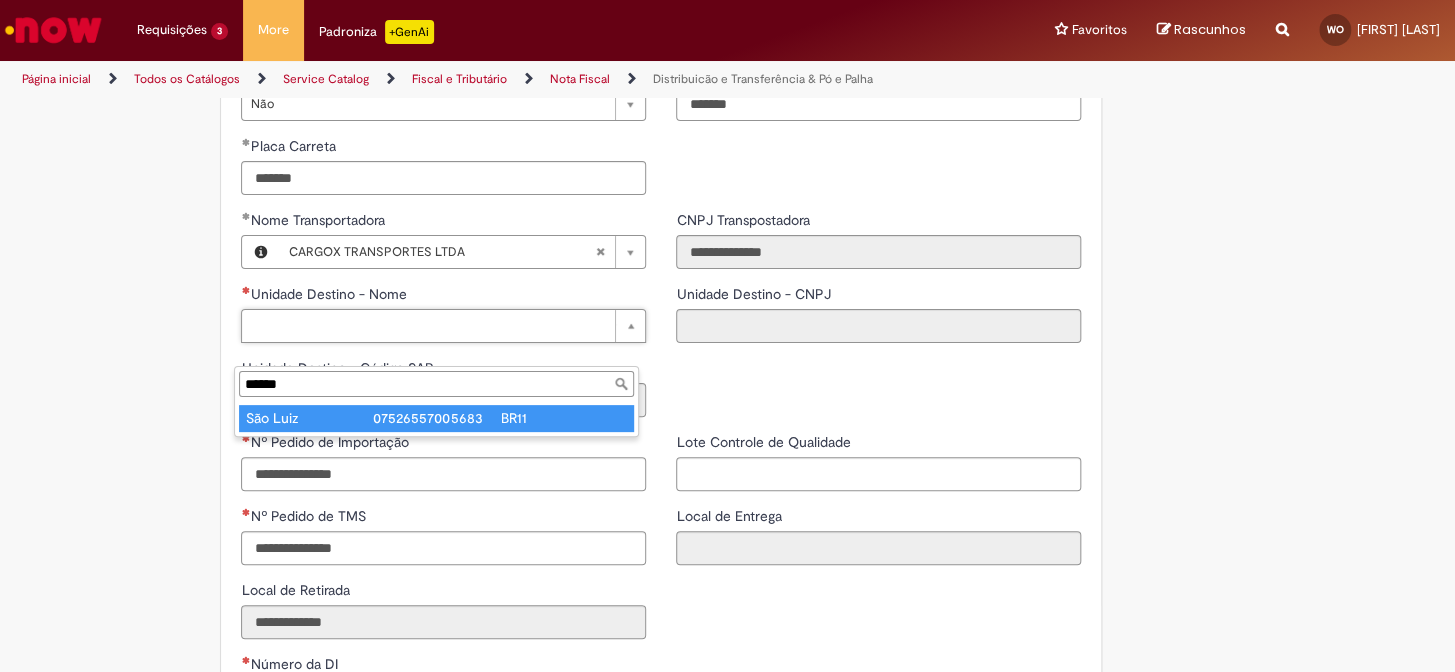 type on "******" 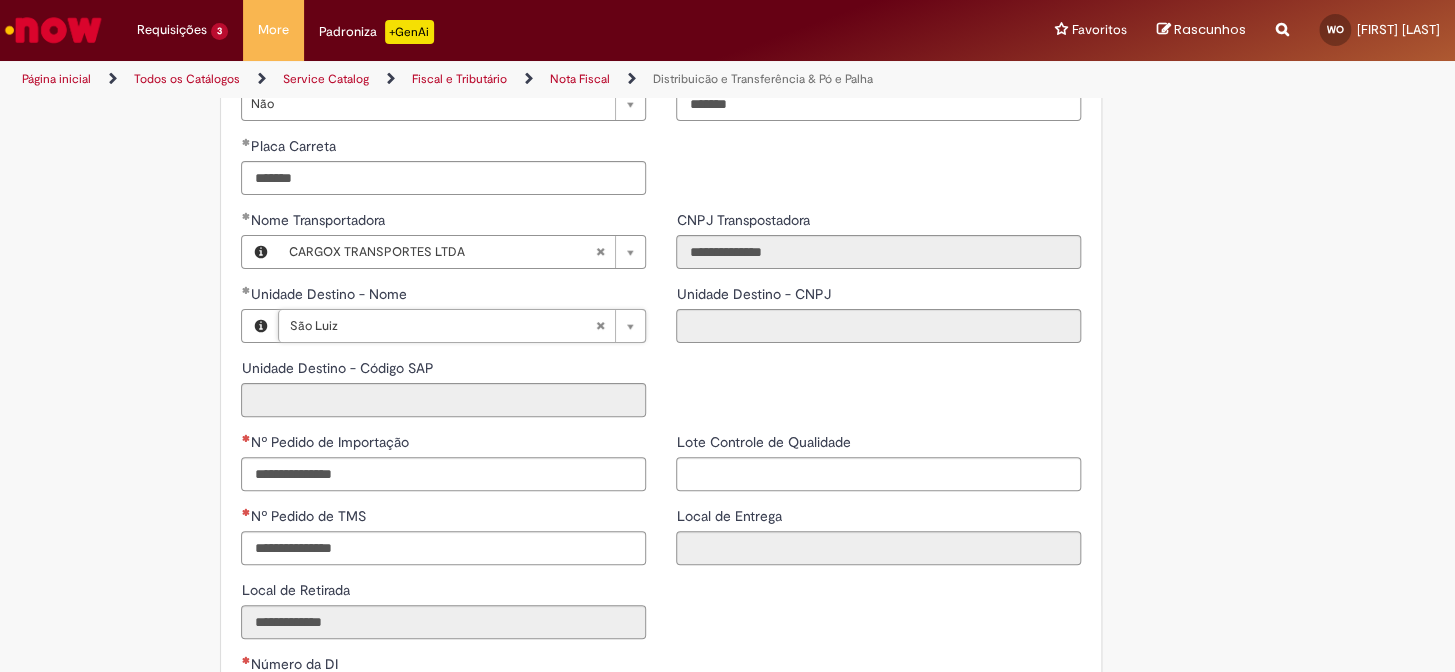 type on "**********" 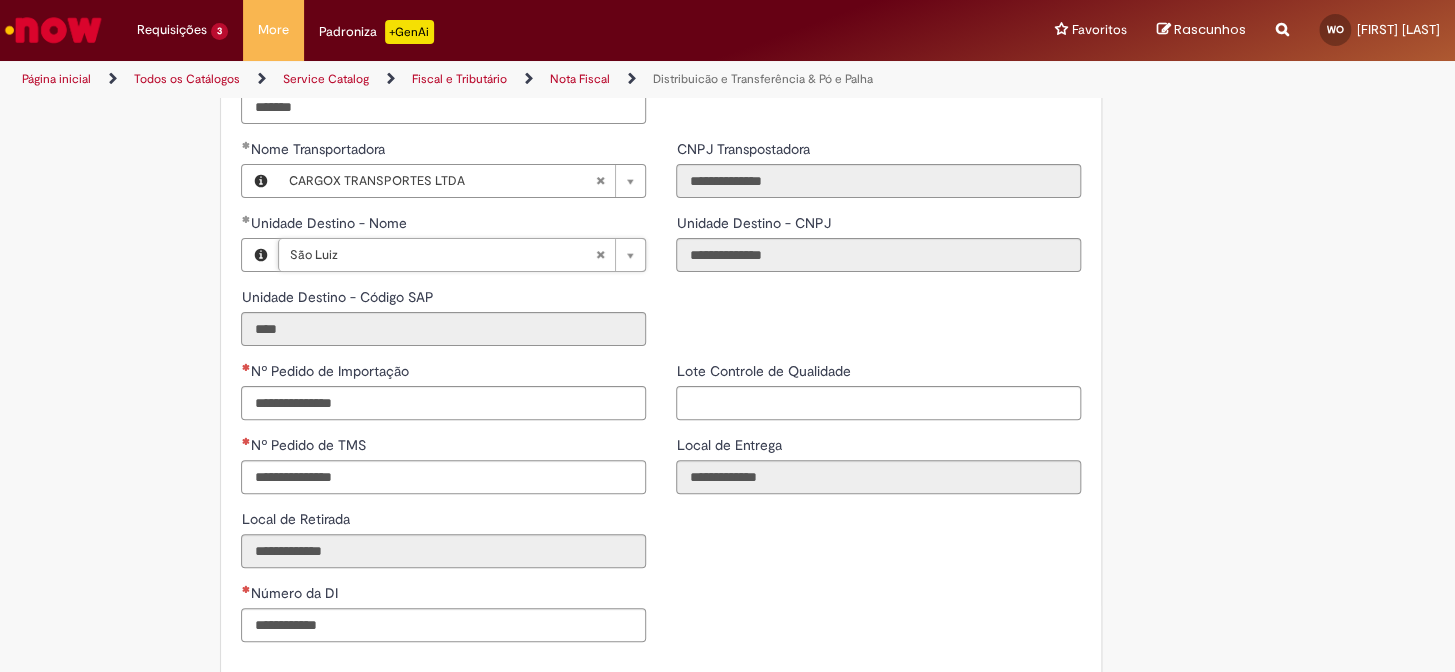 scroll, scrollTop: 2545, scrollLeft: 0, axis: vertical 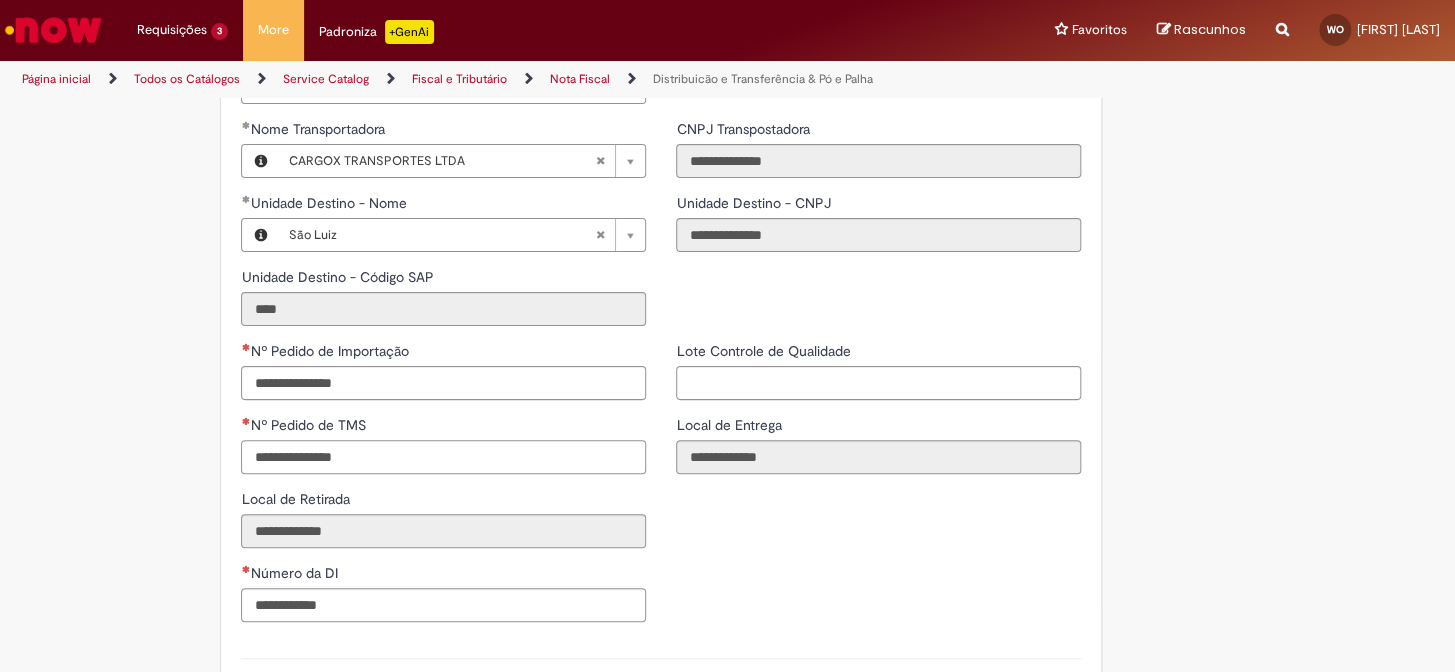 click on "Nº Pedido de TMS" at bounding box center [443, 457] 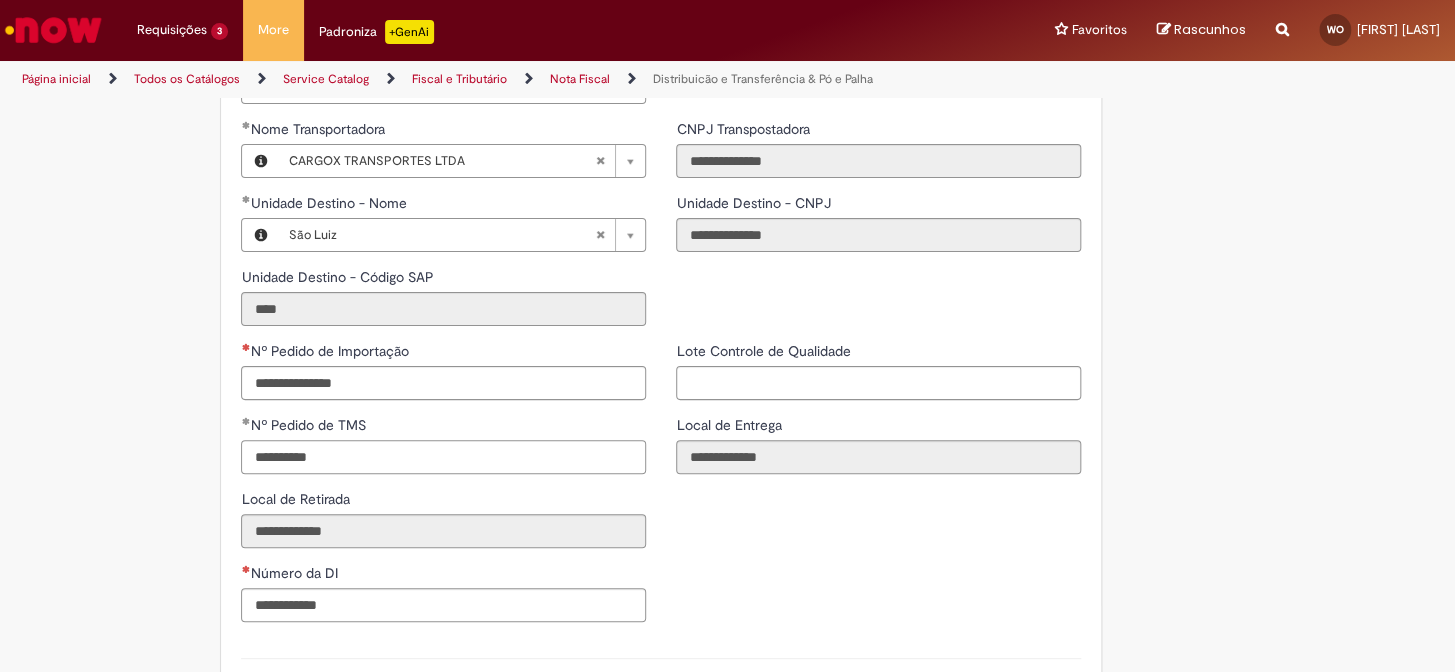 type on "**********" 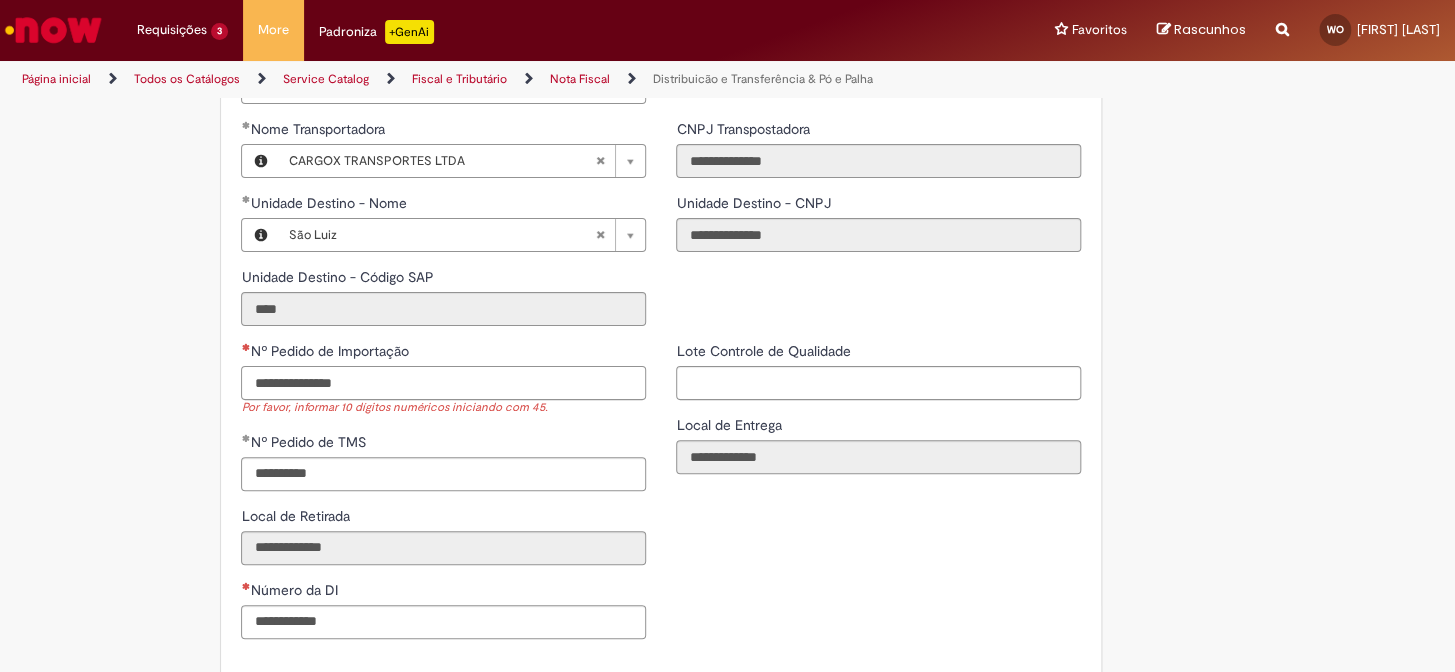click on "Nº Pedido de Importação" at bounding box center (443, 383) 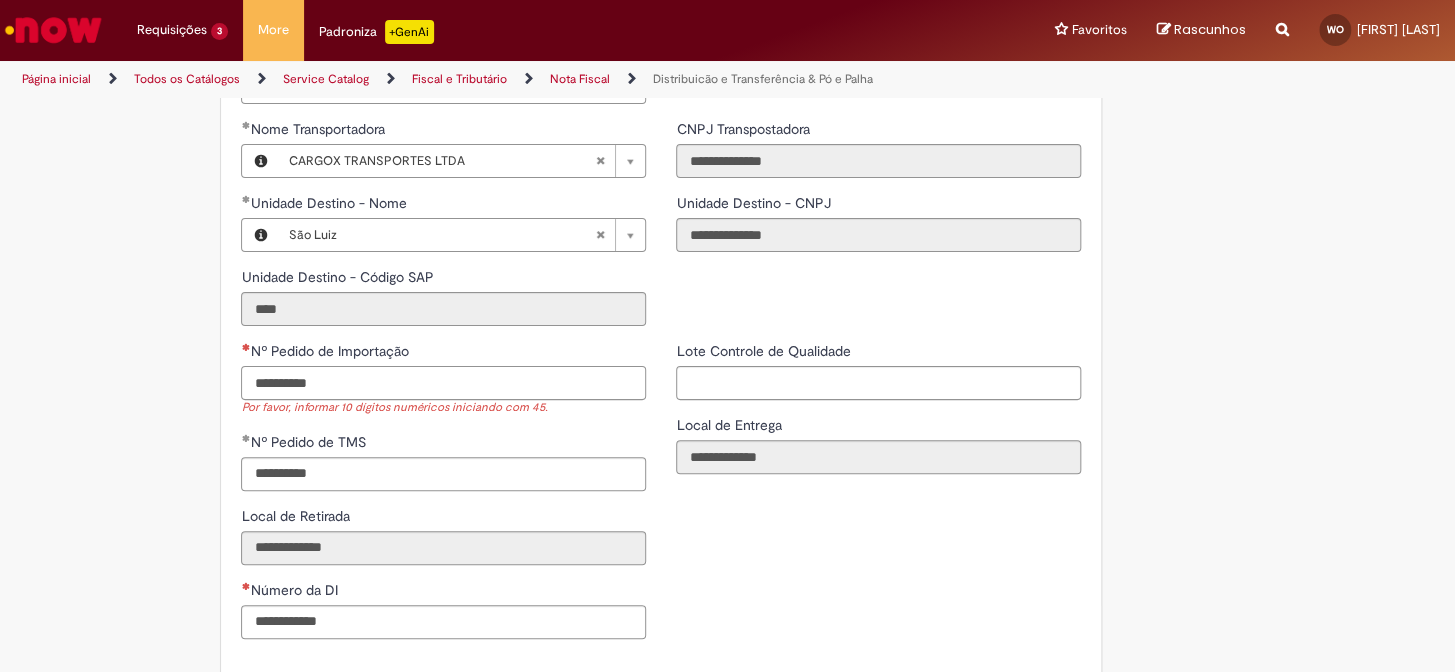 type on "**********" 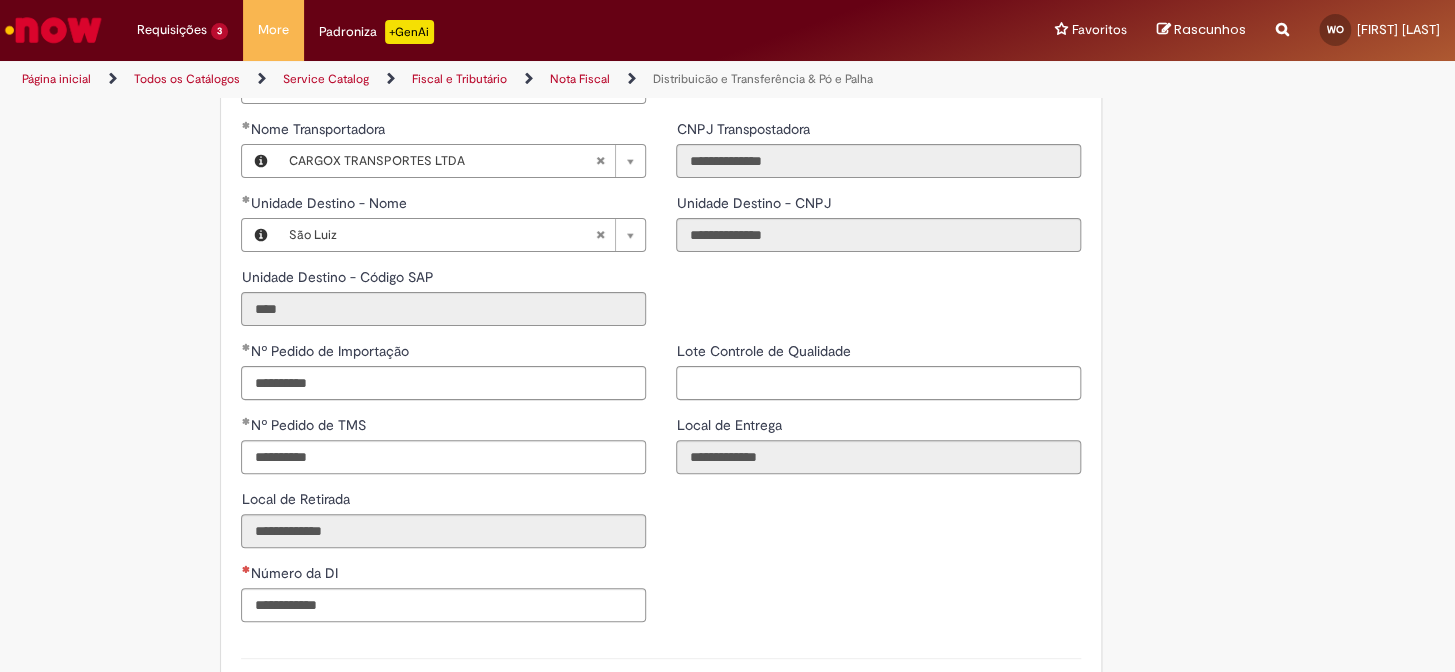 click on "**********" at bounding box center (727, -776) 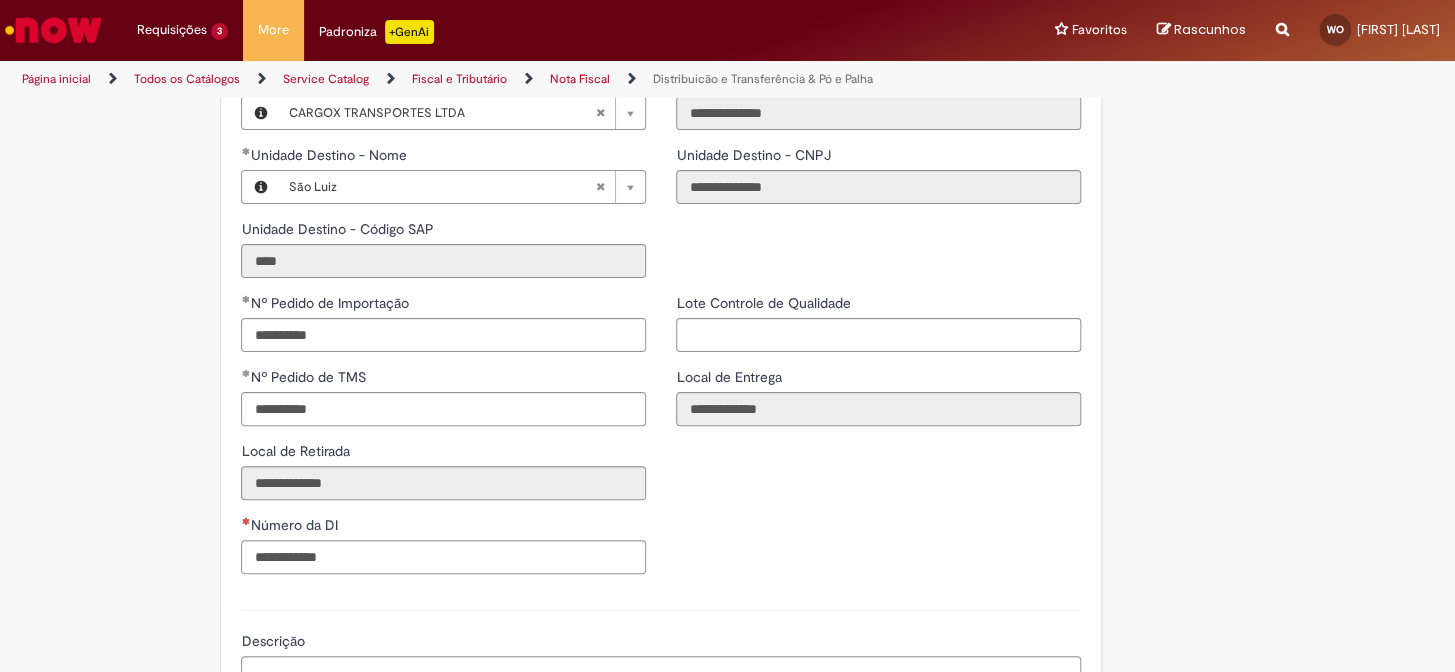 scroll, scrollTop: 2636, scrollLeft: 0, axis: vertical 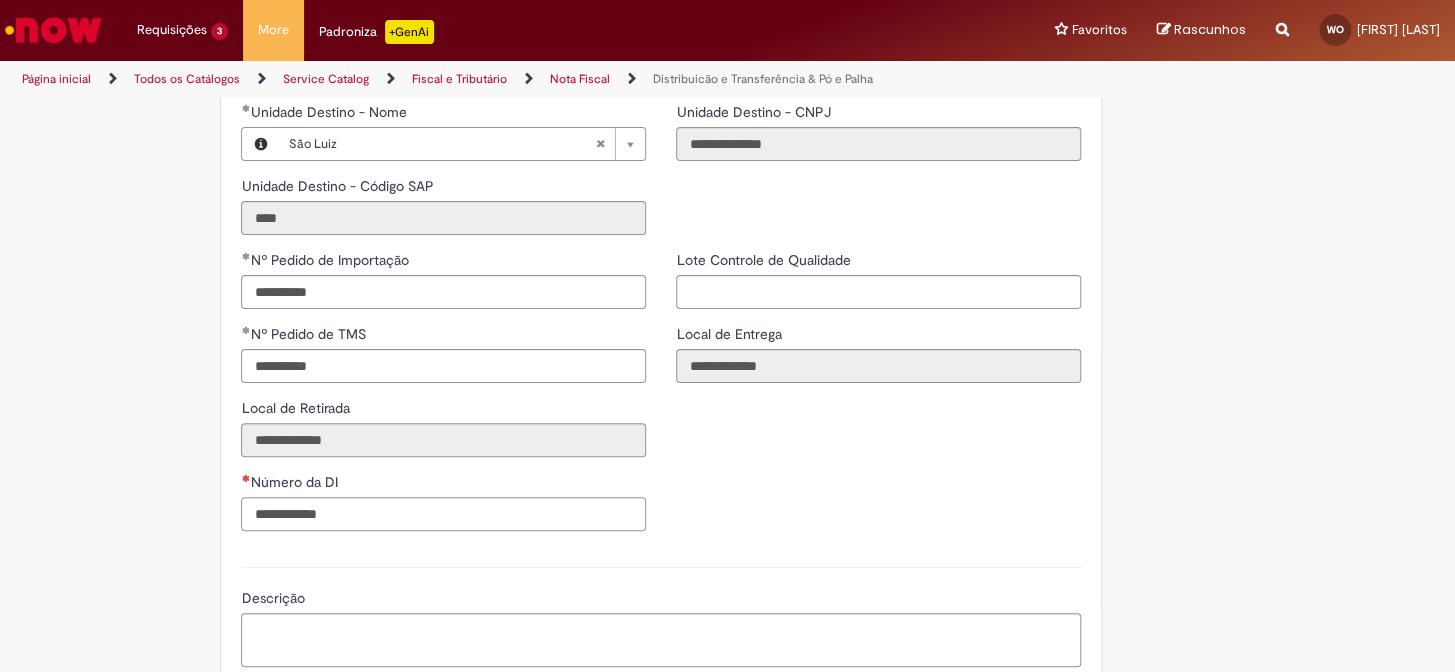 click on "Número da DI" at bounding box center (443, 514) 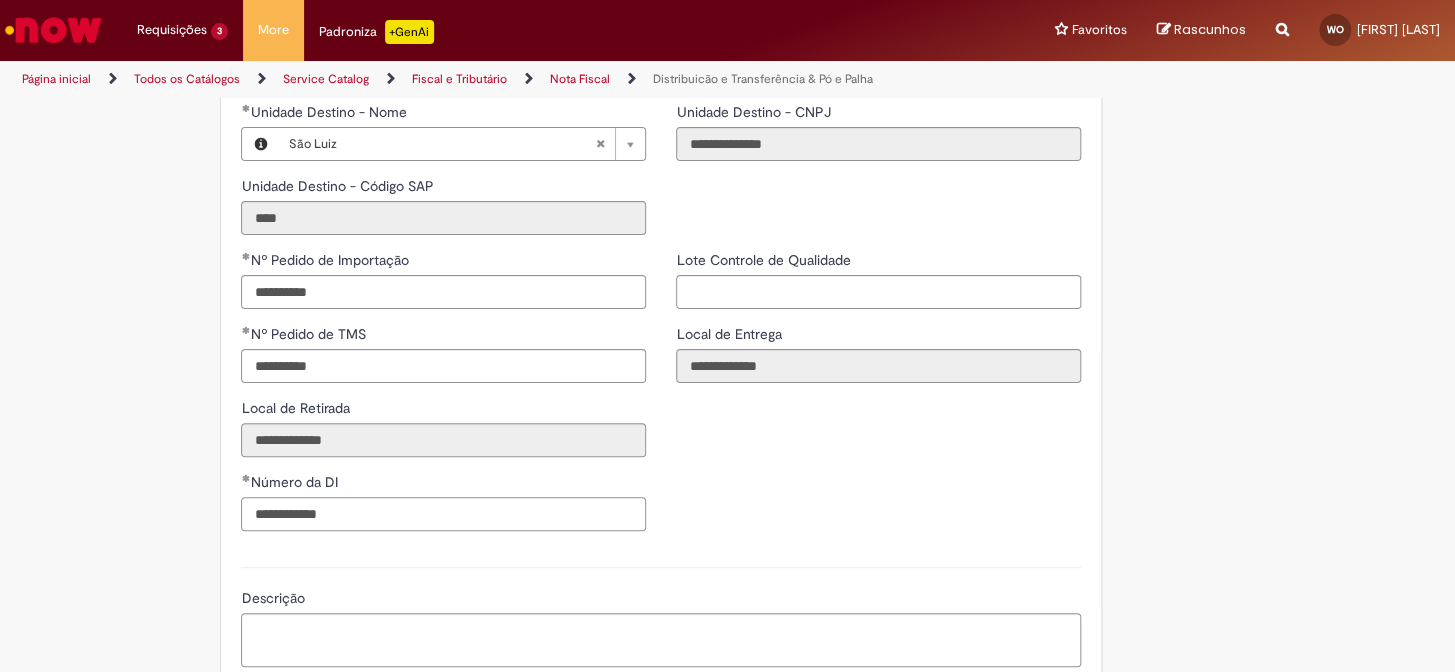 type on "**********" 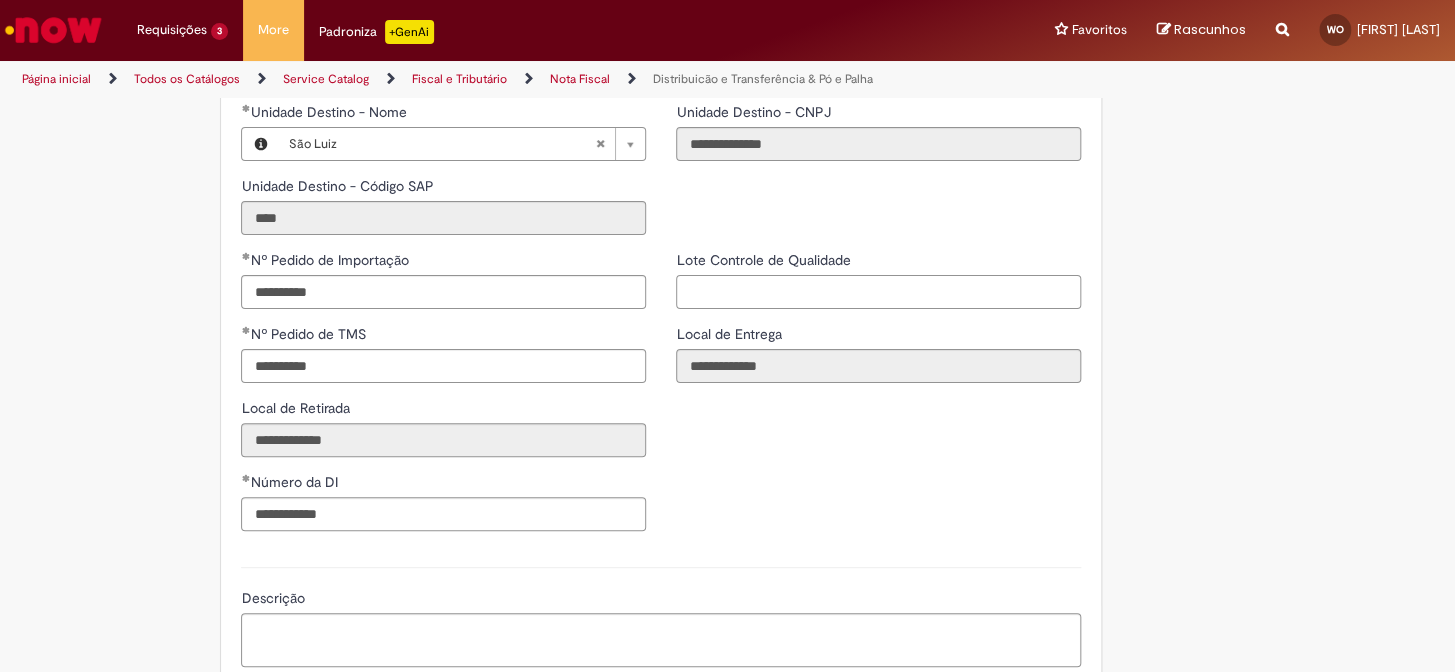click on "Lote Controle de Qualidade" at bounding box center (878, 292) 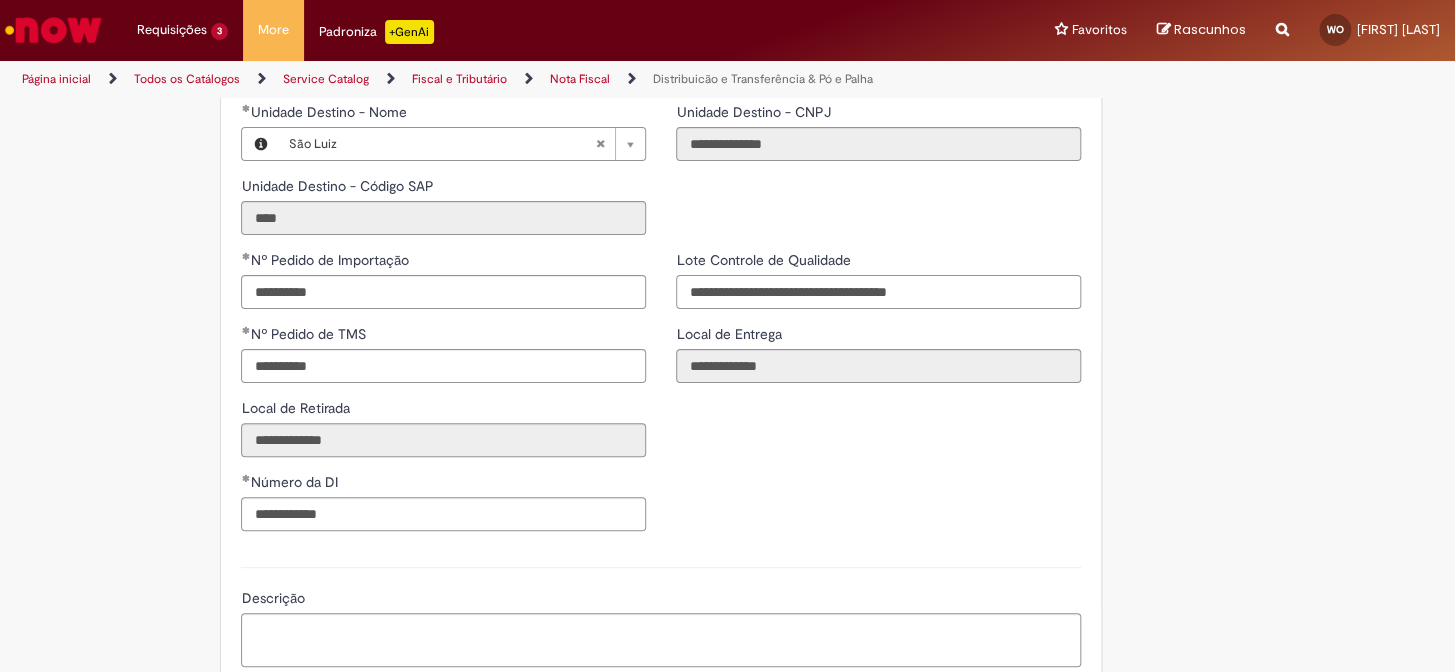 drag, startPoint x: 981, startPoint y: 320, endPoint x: 824, endPoint y: 337, distance: 157.9177 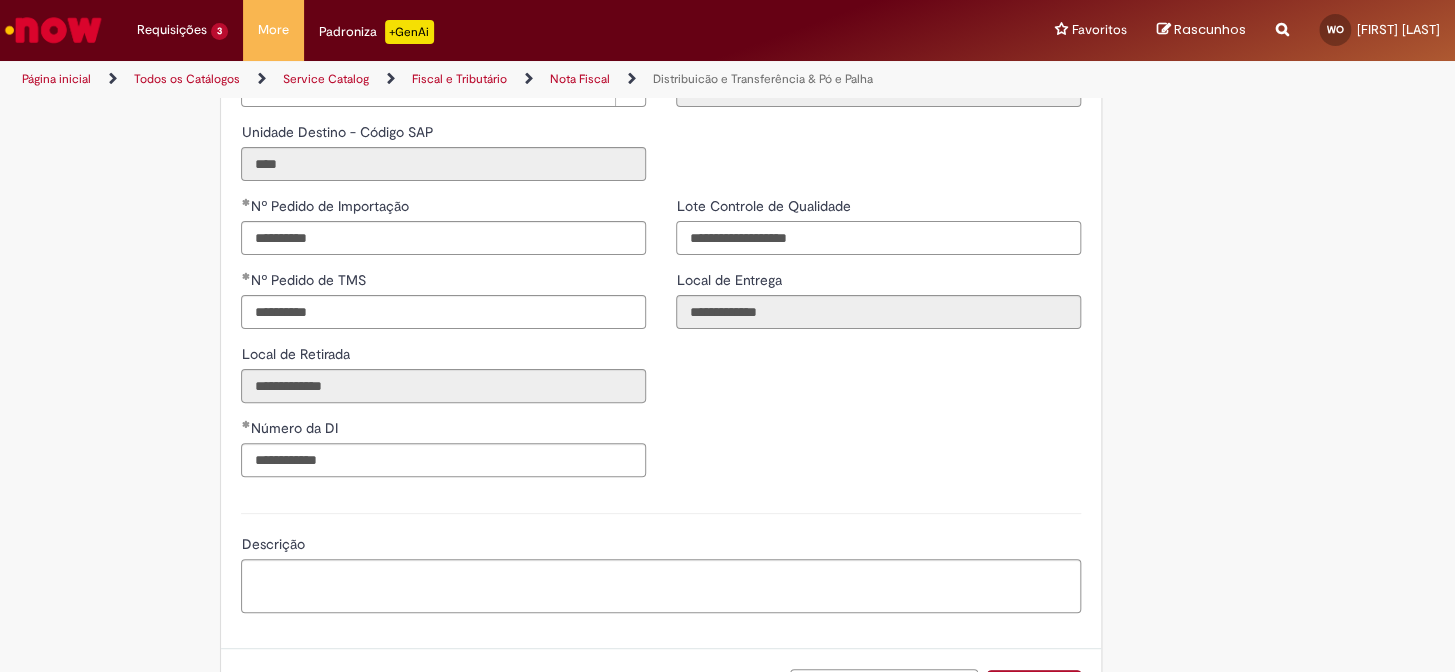 scroll, scrollTop: 2792, scrollLeft: 0, axis: vertical 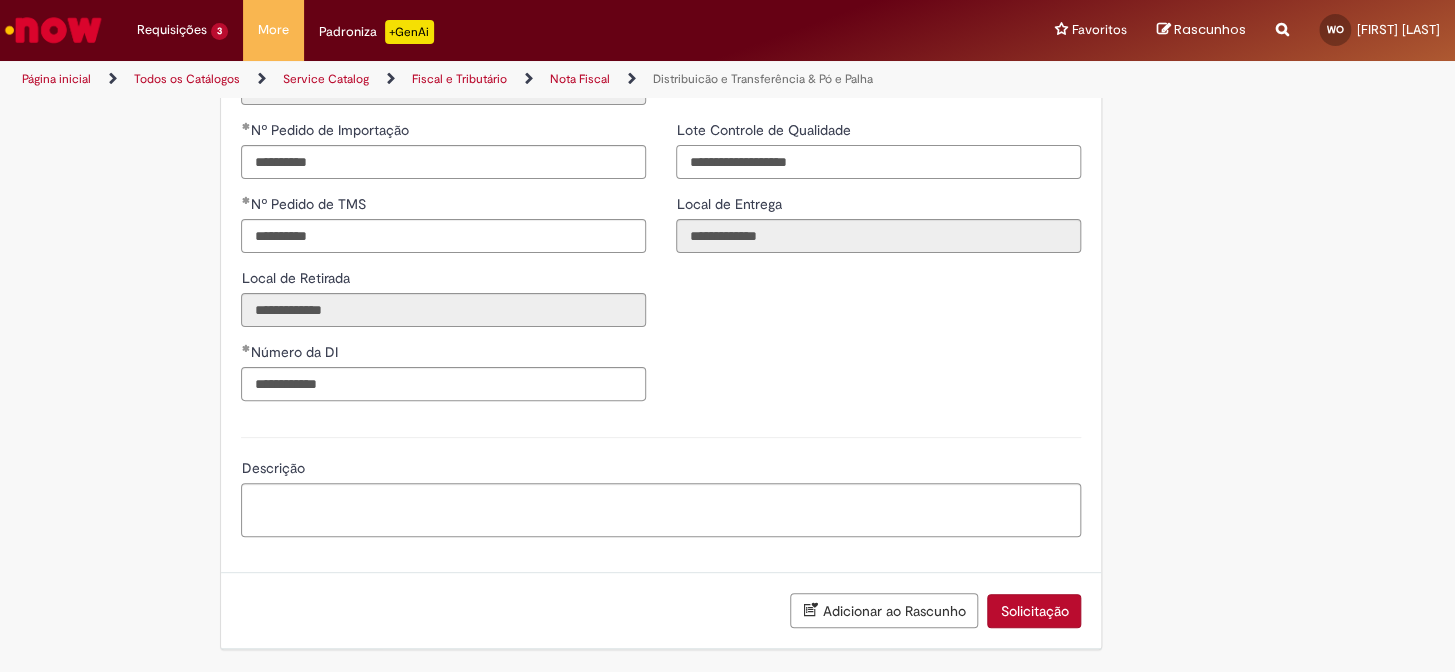 type on "**********" 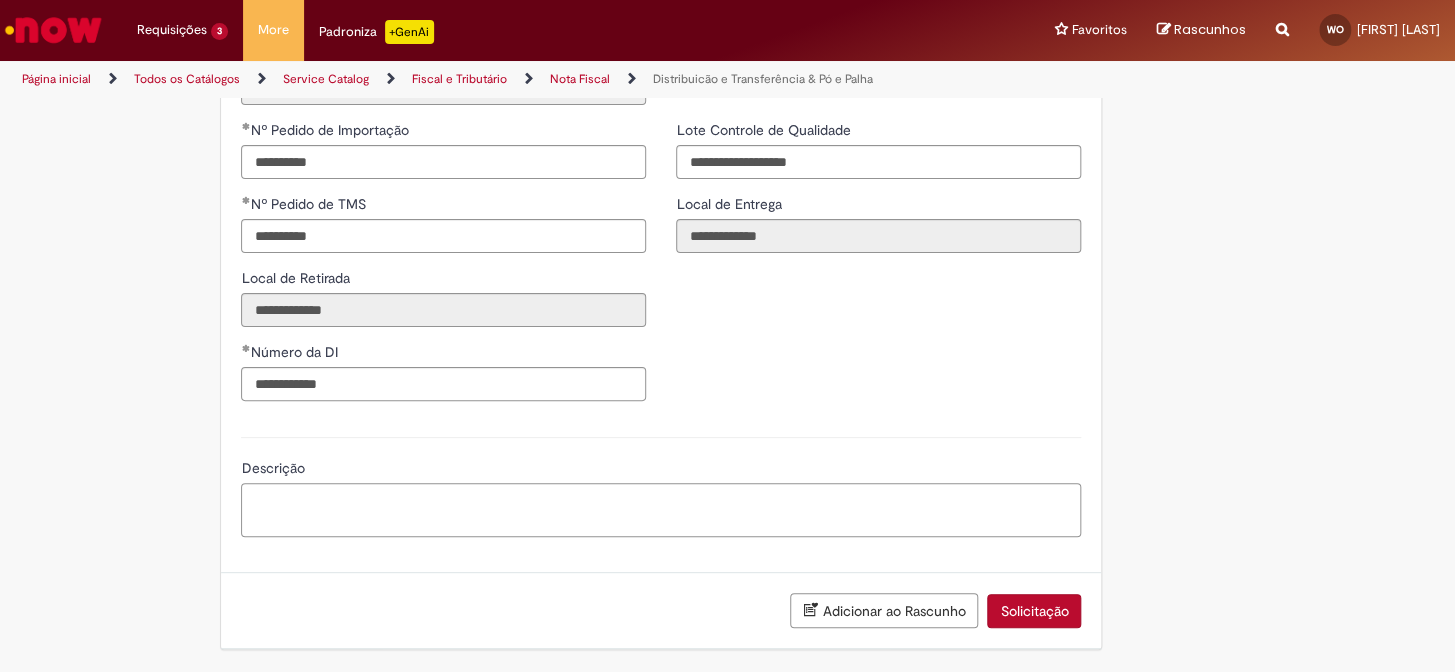 click on "Descrição" at bounding box center [661, 510] 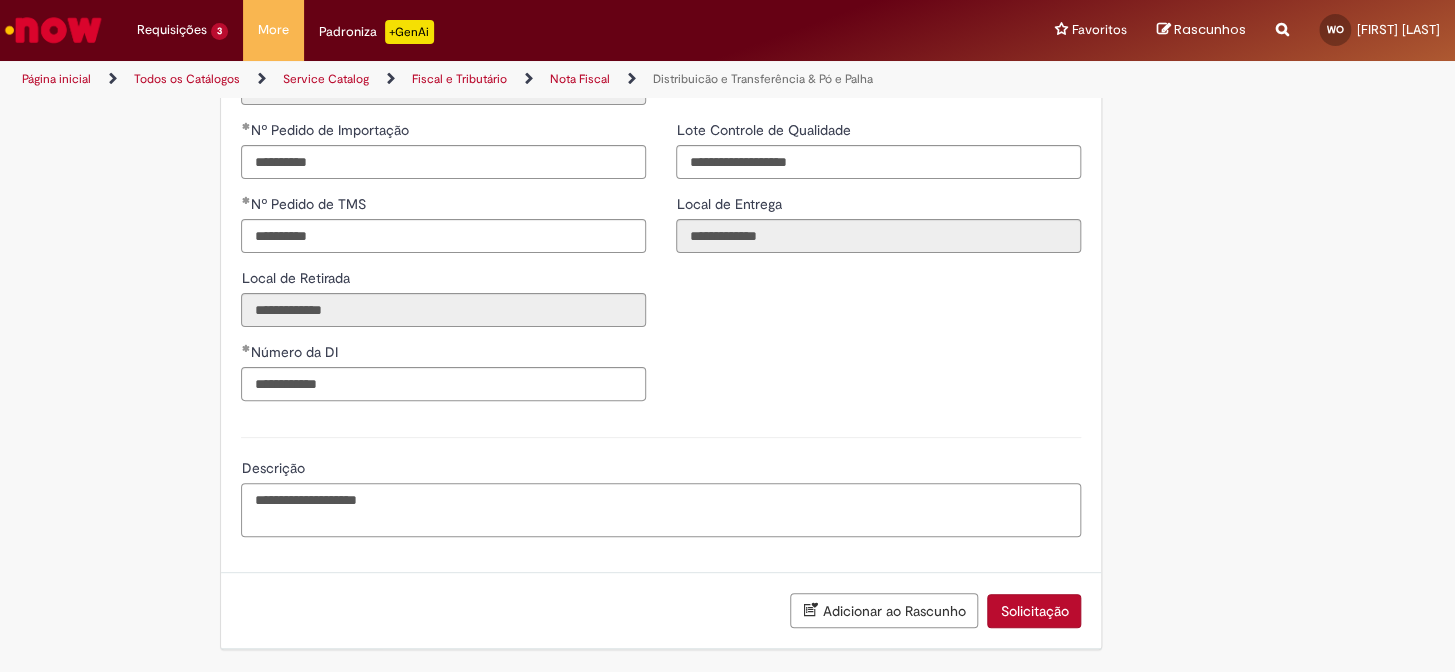 click on "**********" at bounding box center (661, 510) 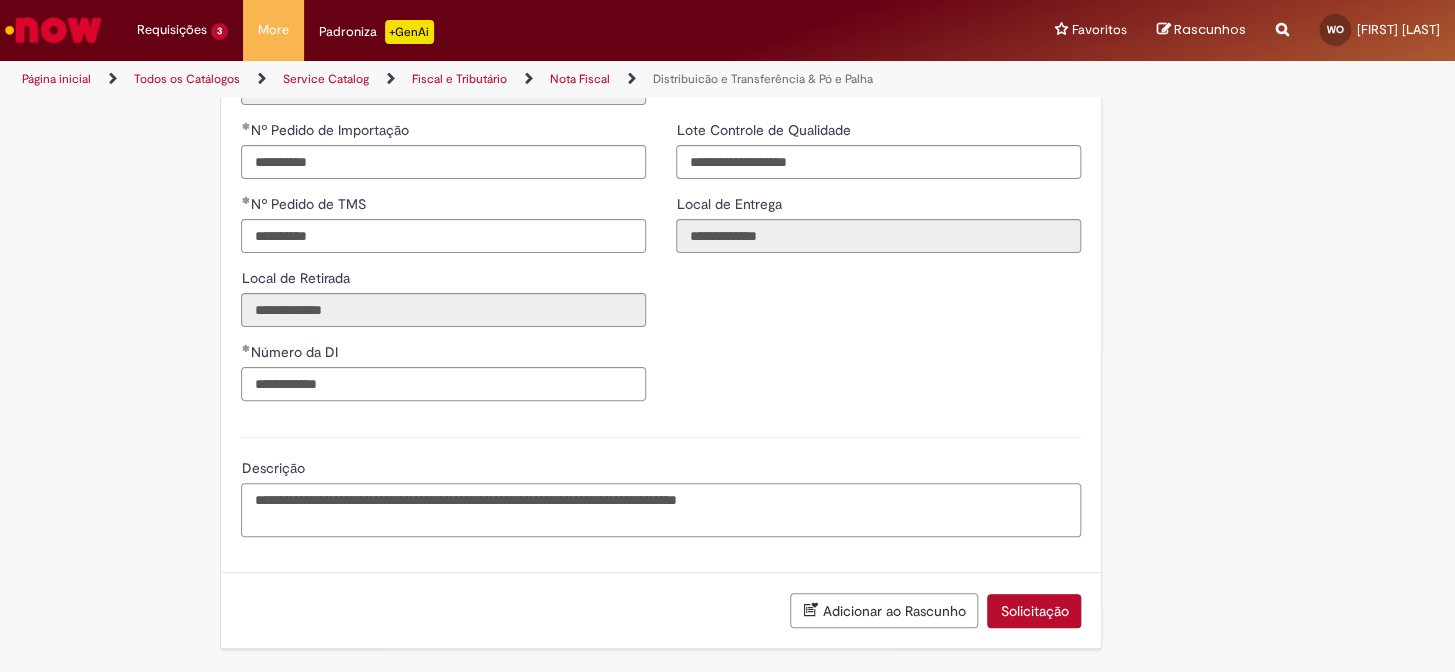 paste on "********" 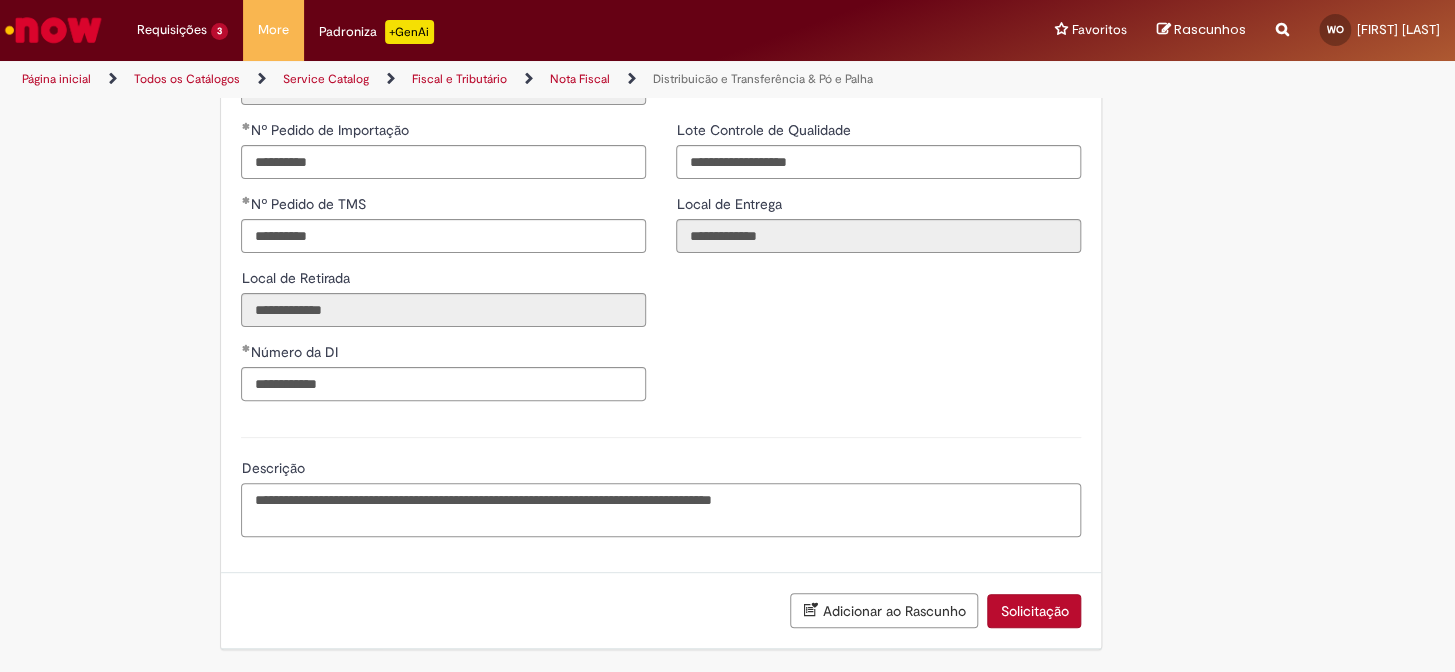 type on "**********" 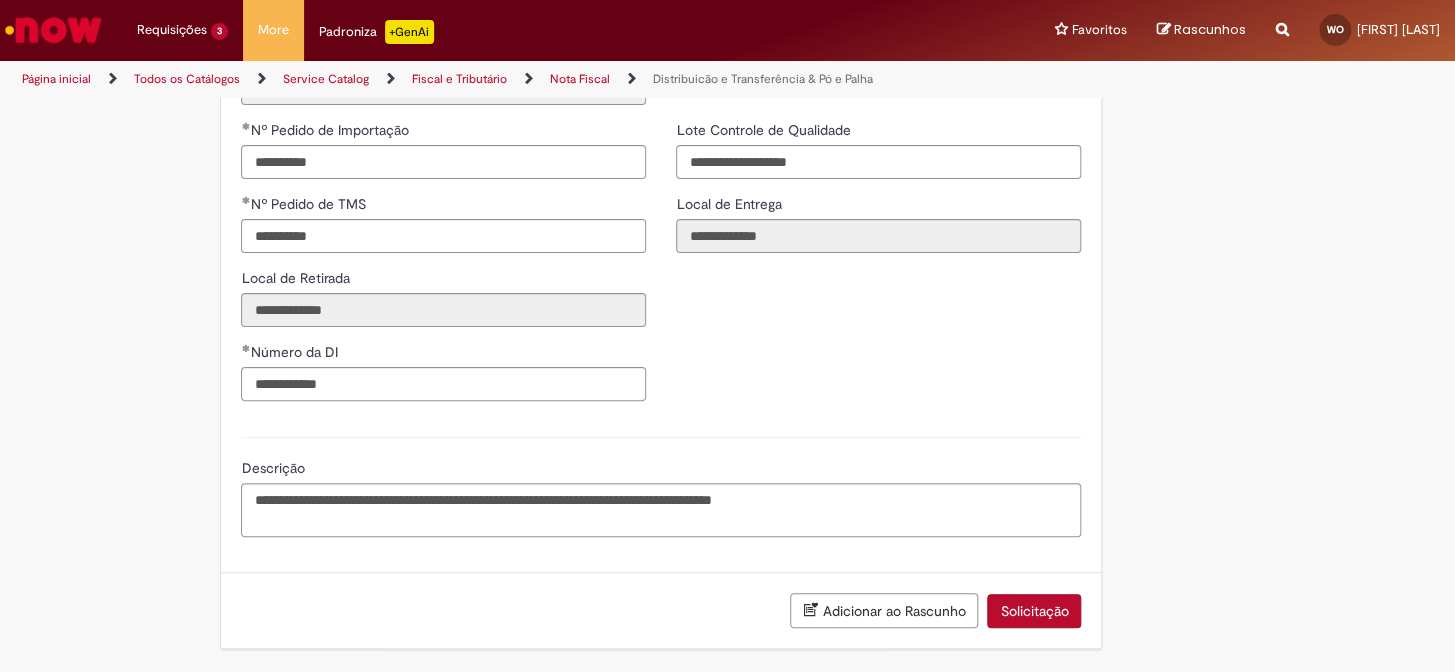 click on "**********" at bounding box center [661, 268] 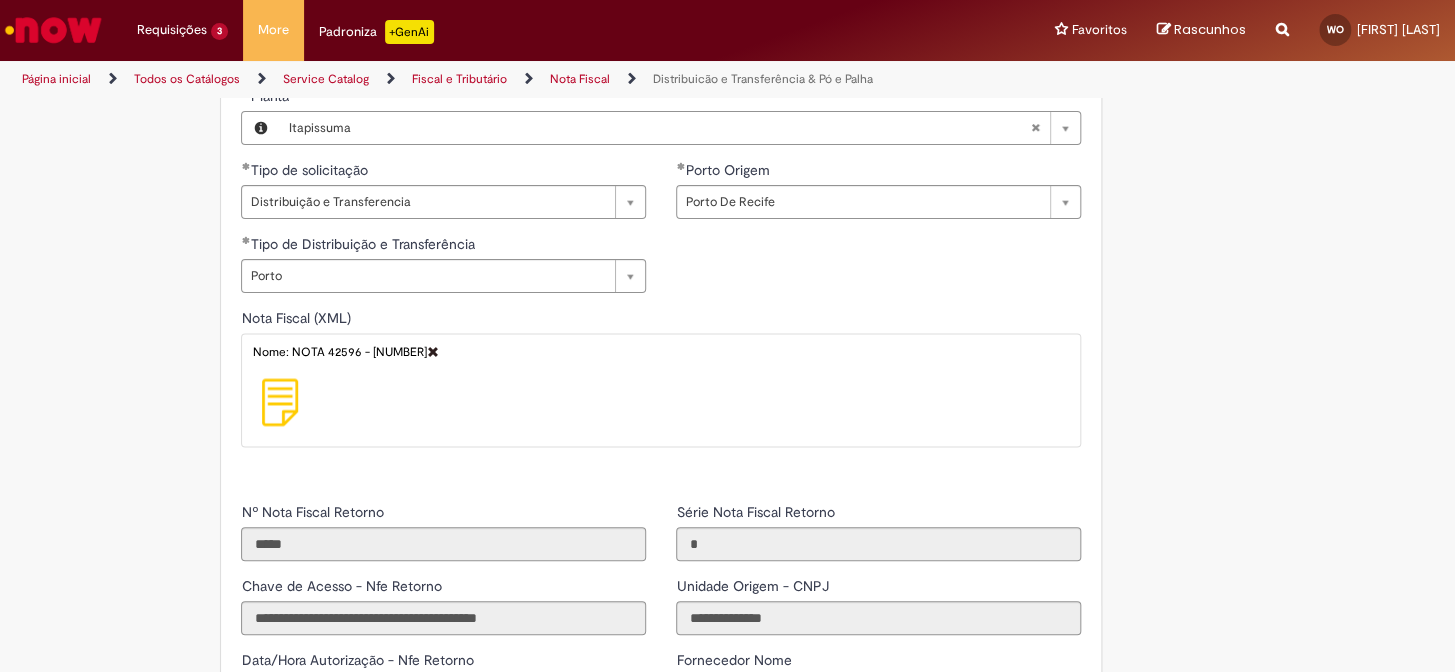 scroll, scrollTop: 1065, scrollLeft: 0, axis: vertical 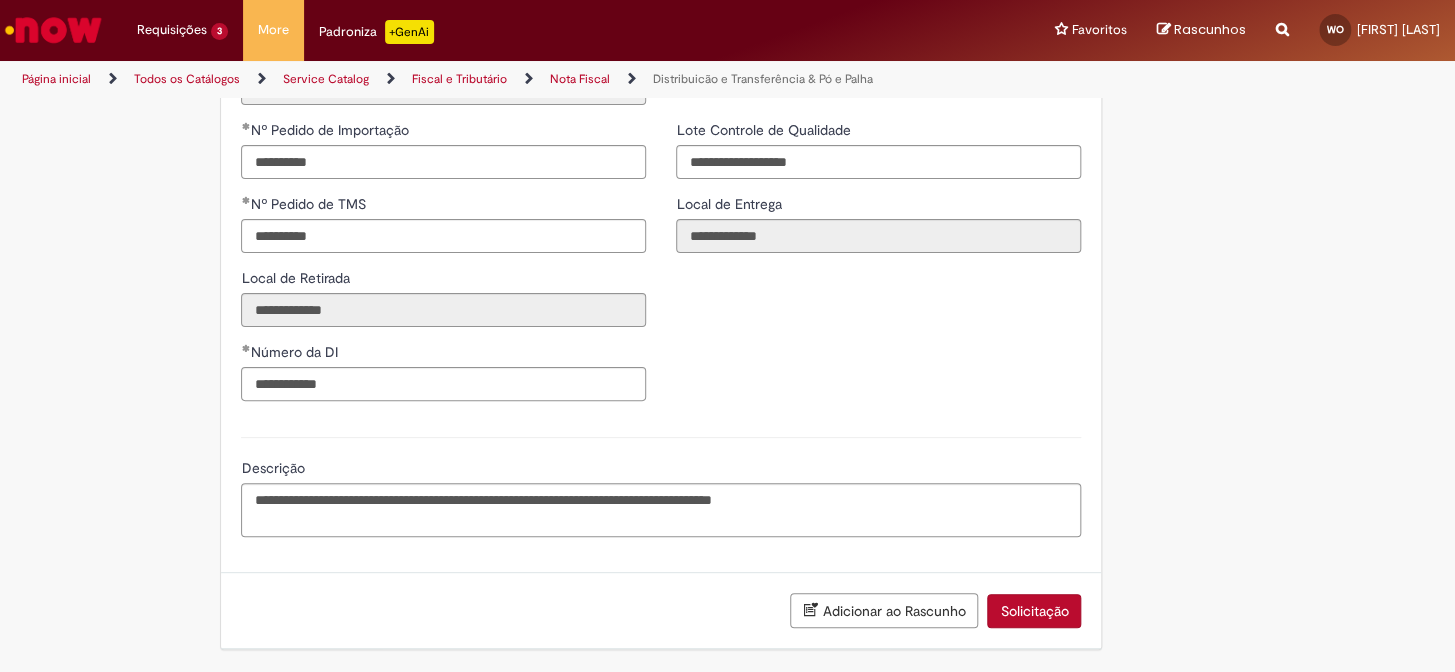 click on "Solicitação" at bounding box center (1034, 611) 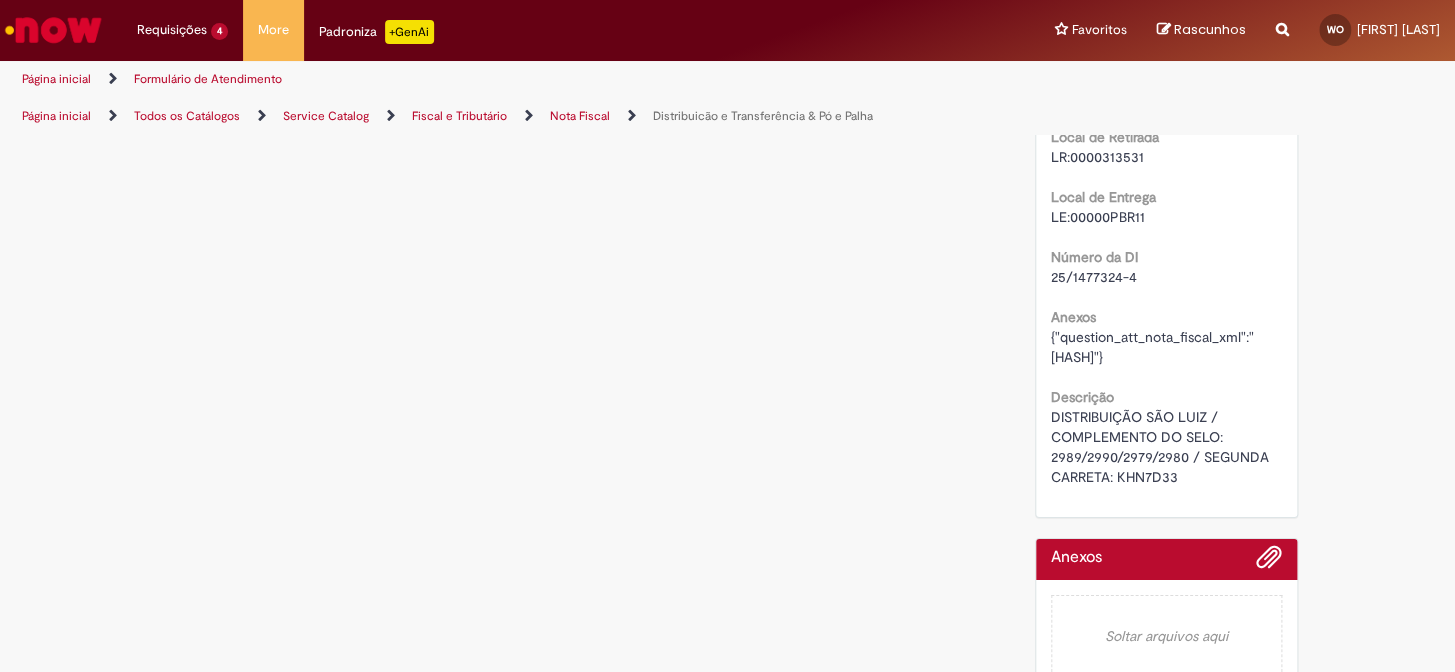 scroll, scrollTop: 0, scrollLeft: 0, axis: both 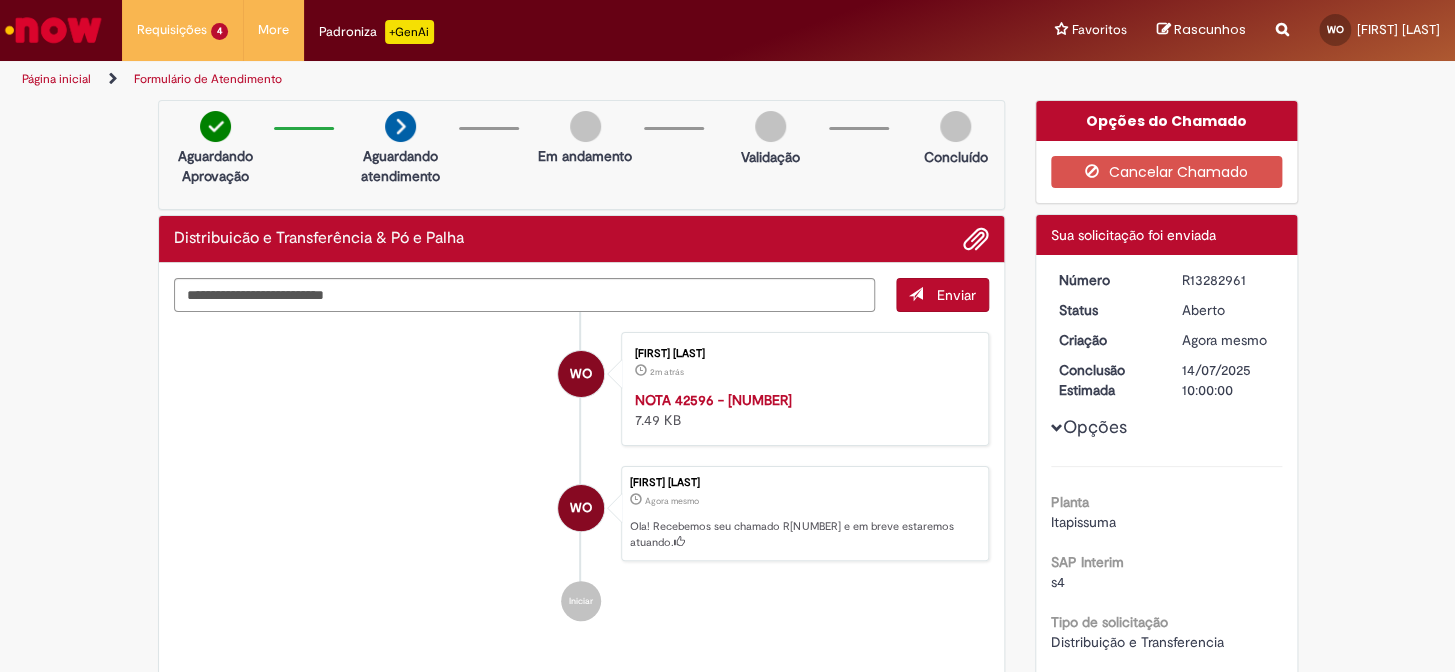 click at bounding box center [53, 30] 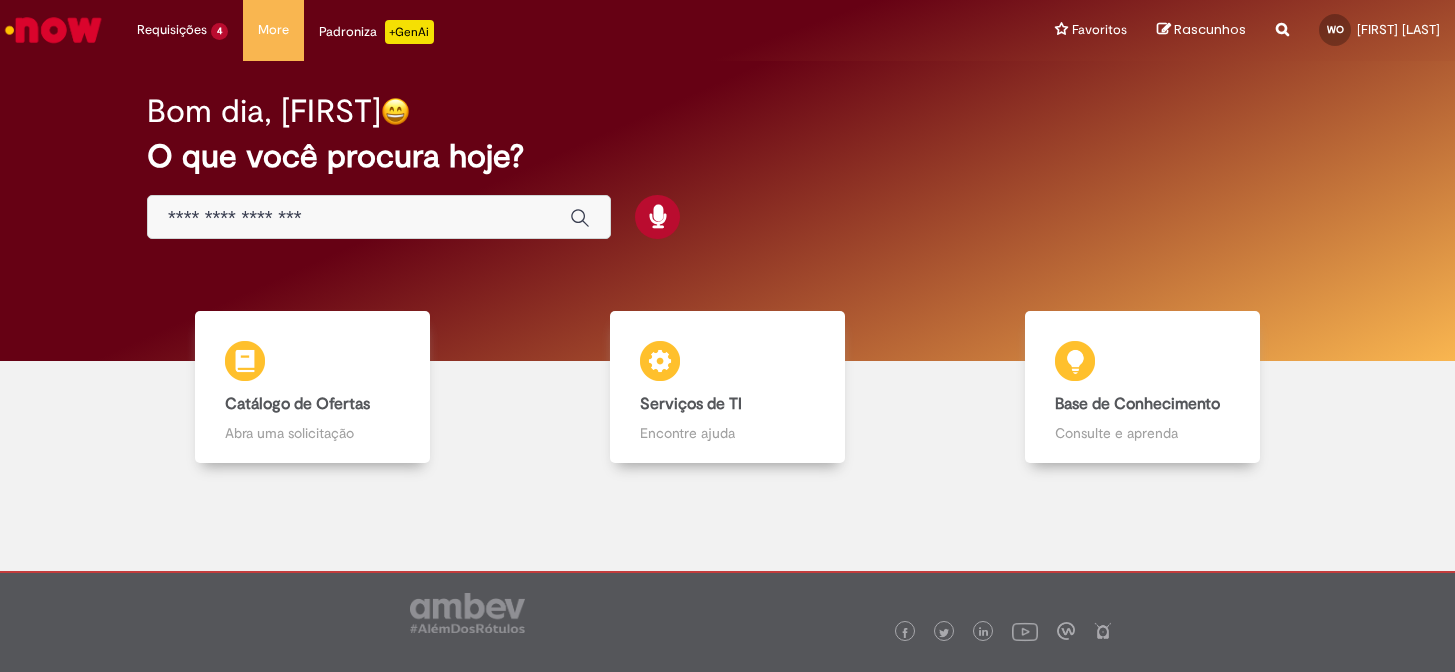 scroll, scrollTop: 0, scrollLeft: 0, axis: both 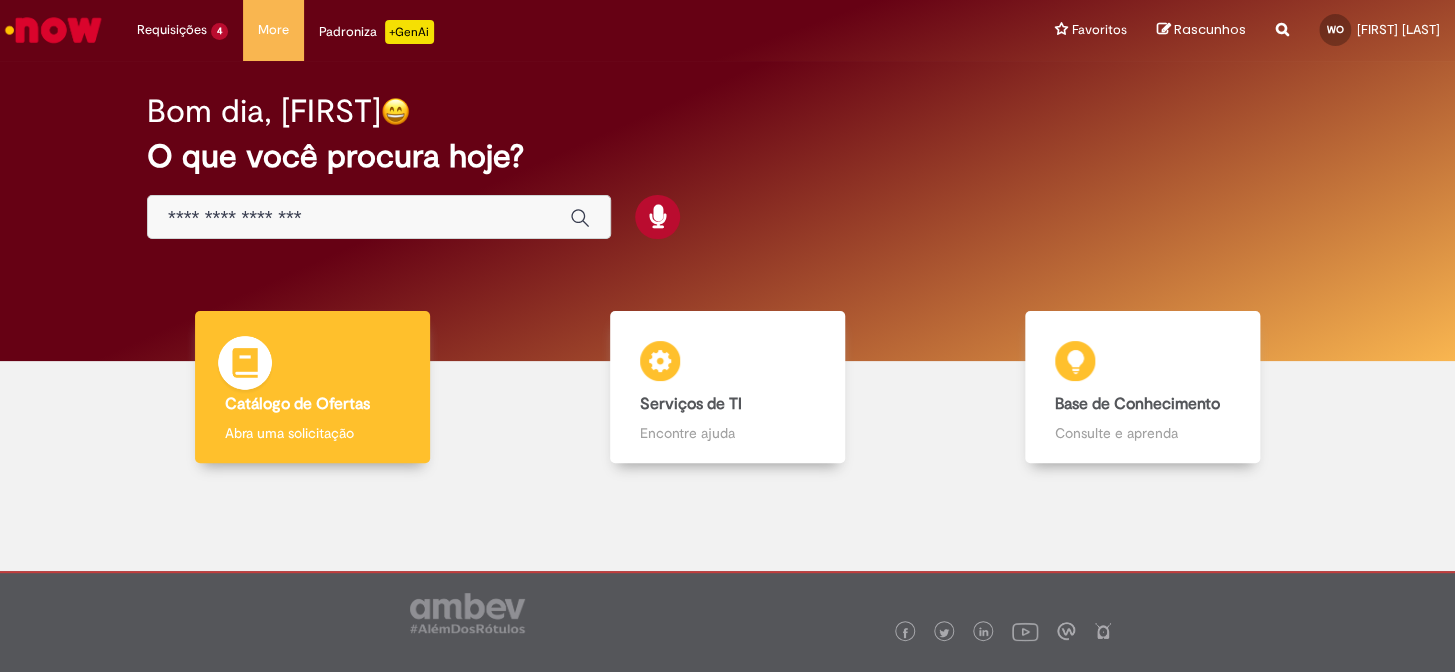 click at bounding box center (245, 366) 